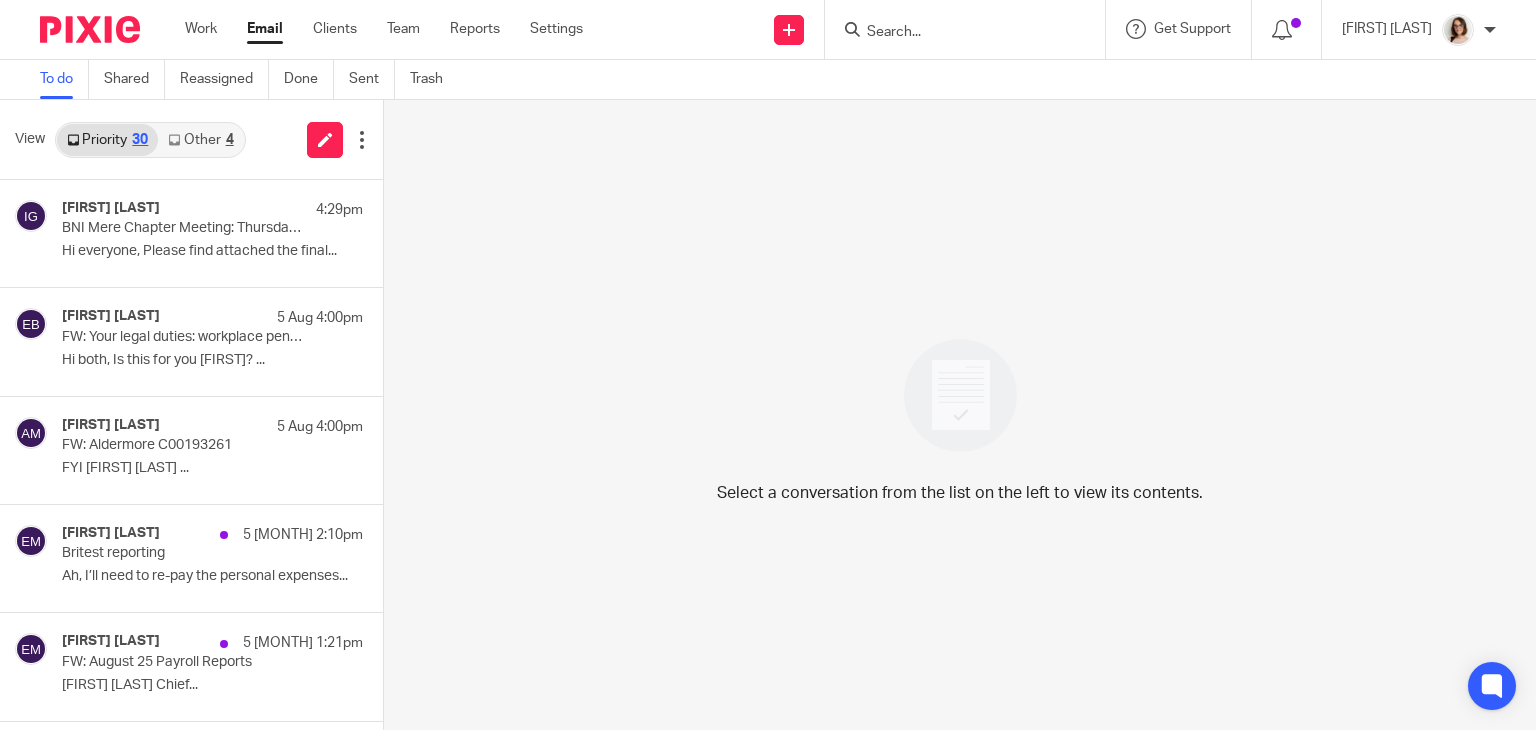 scroll, scrollTop: 0, scrollLeft: 0, axis: both 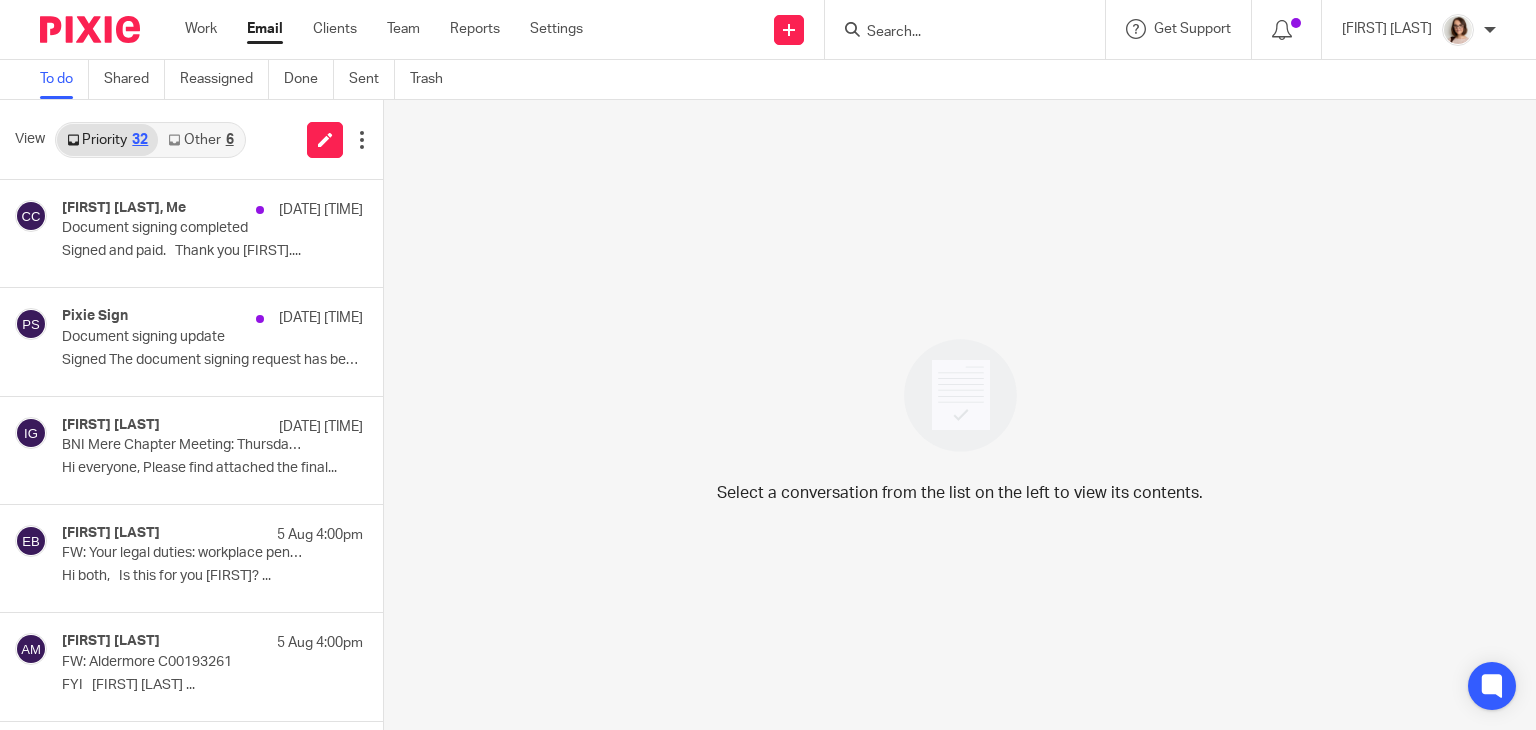 click on "Email" at bounding box center [265, 29] 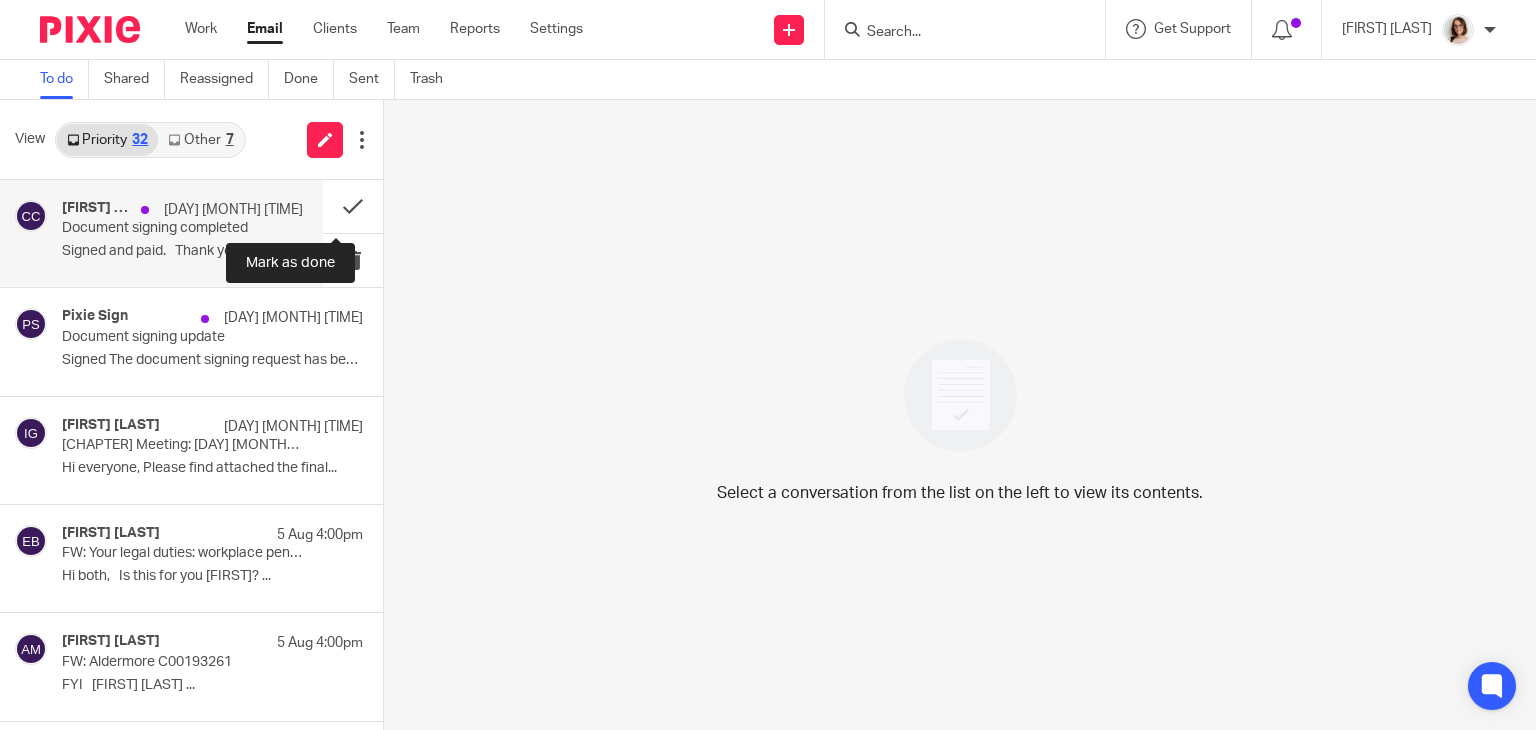 scroll, scrollTop: 0, scrollLeft: 0, axis: both 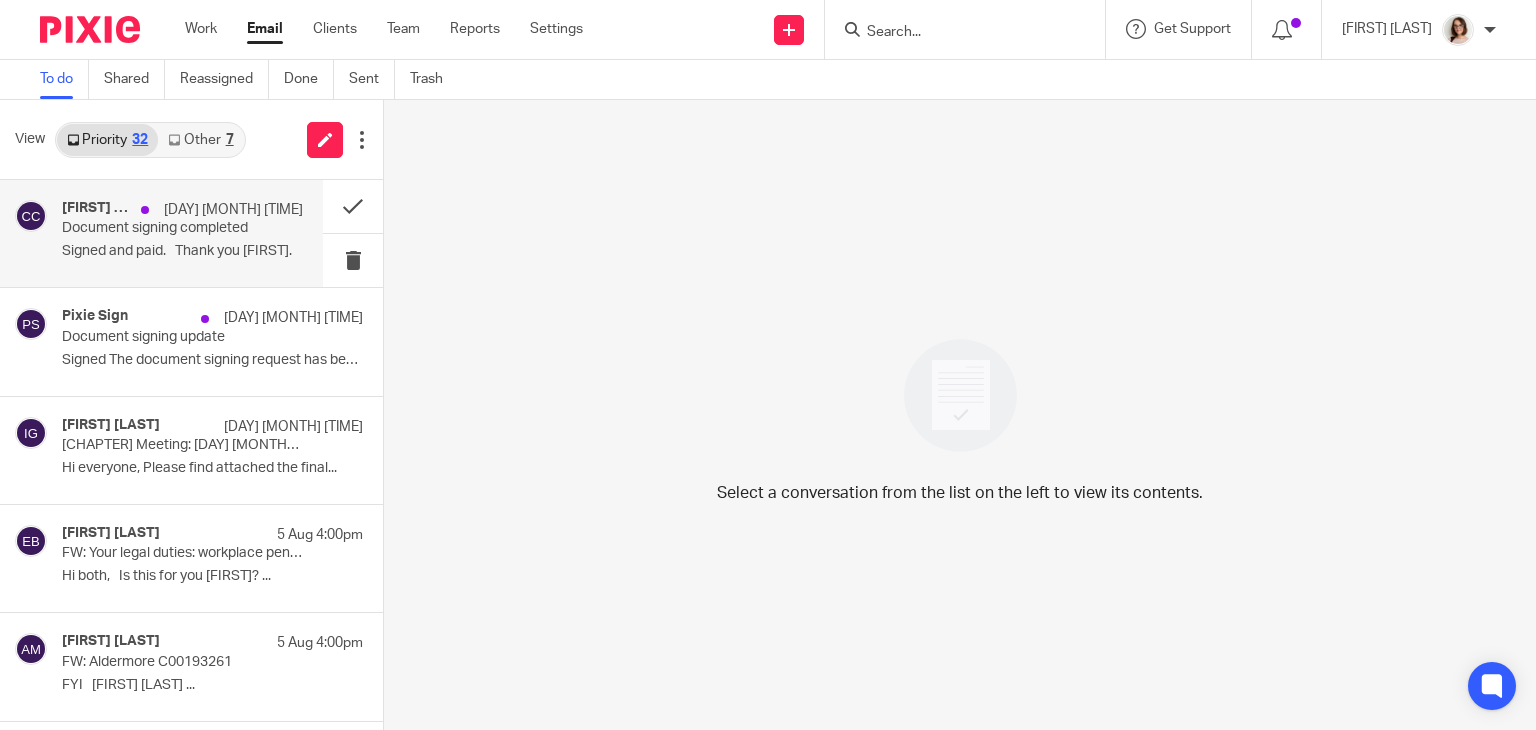 click on "Emma Stanton, Me
6 Aug 9:47pm   Document signing completed   Signed and paid.       Thank you Caroline...." at bounding box center [182, 233] 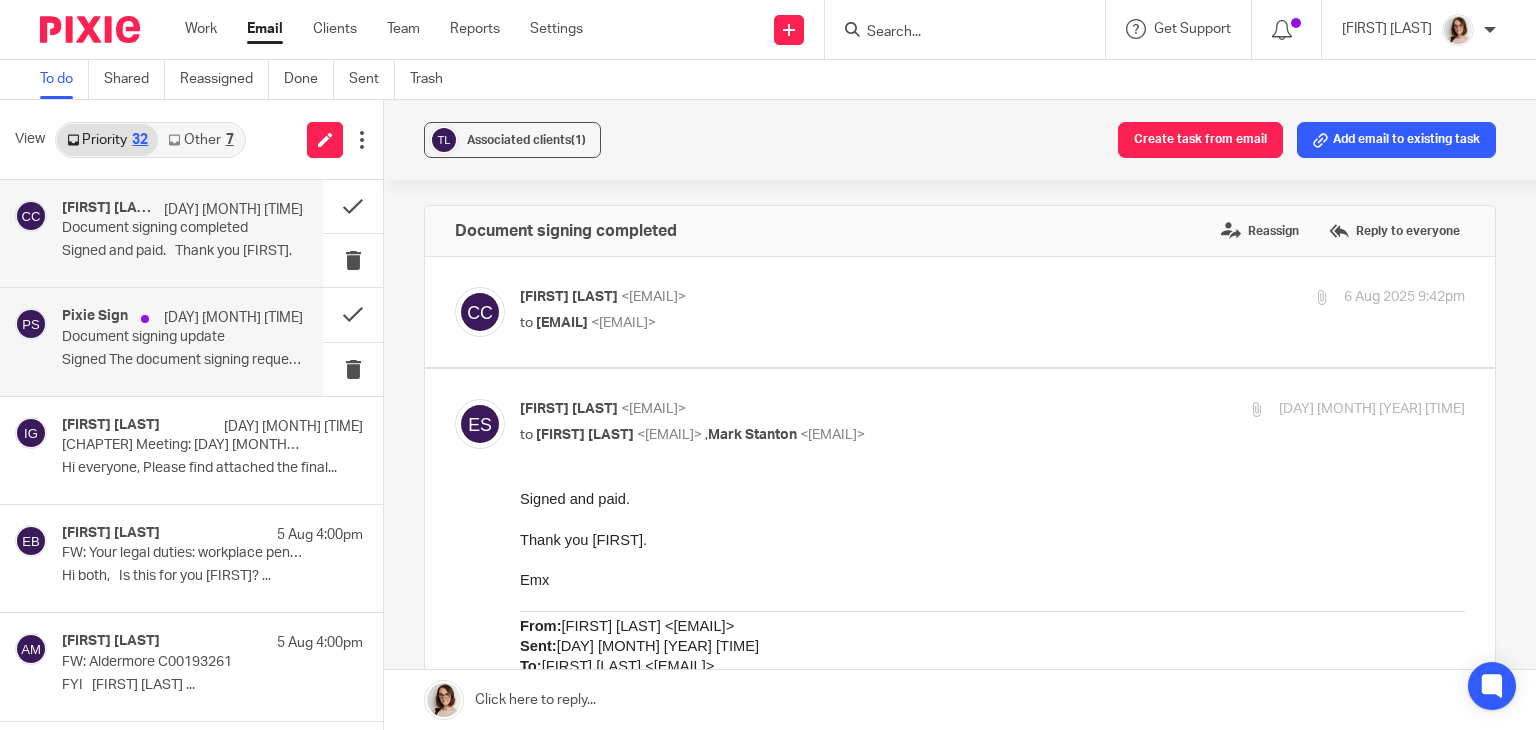 scroll, scrollTop: 0, scrollLeft: 0, axis: both 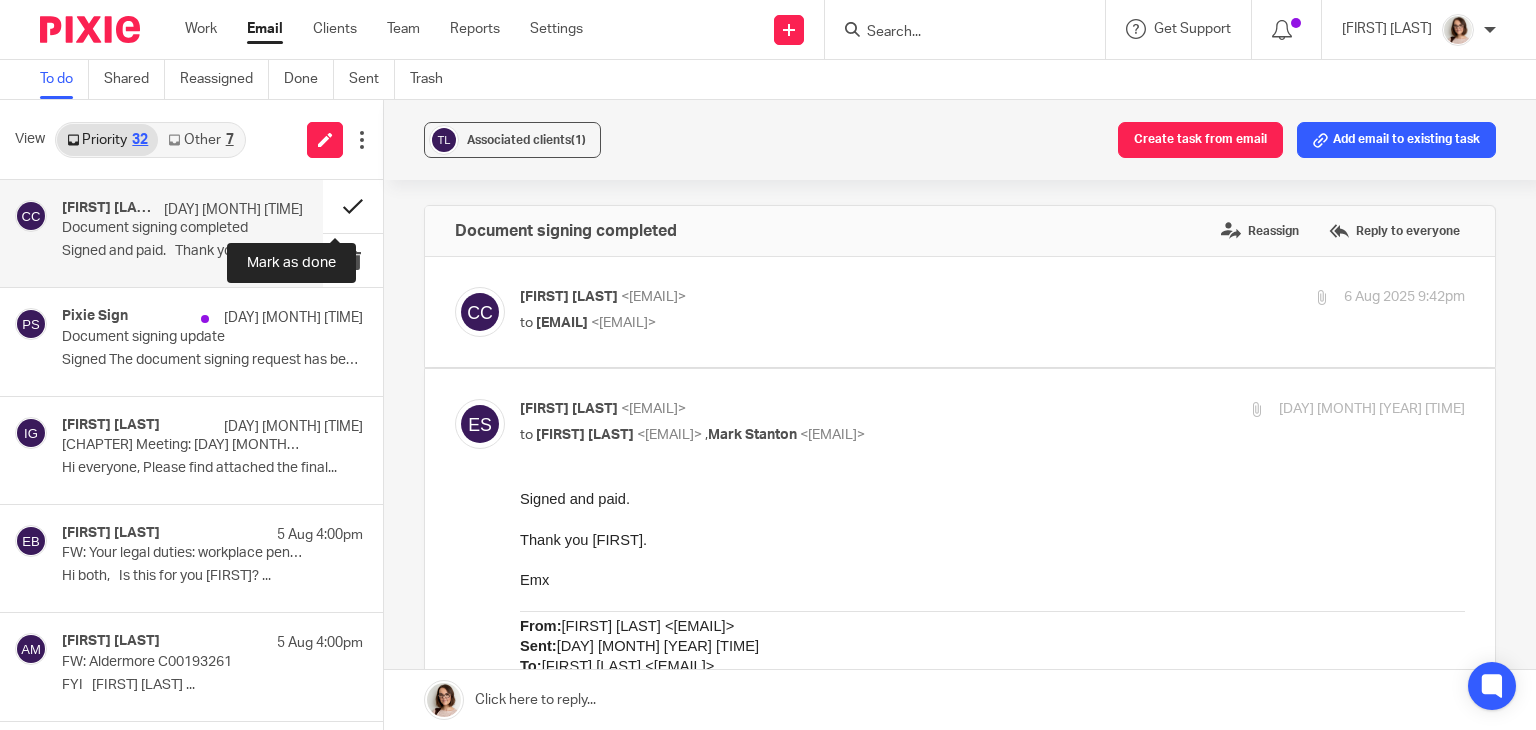 click at bounding box center [353, 206] 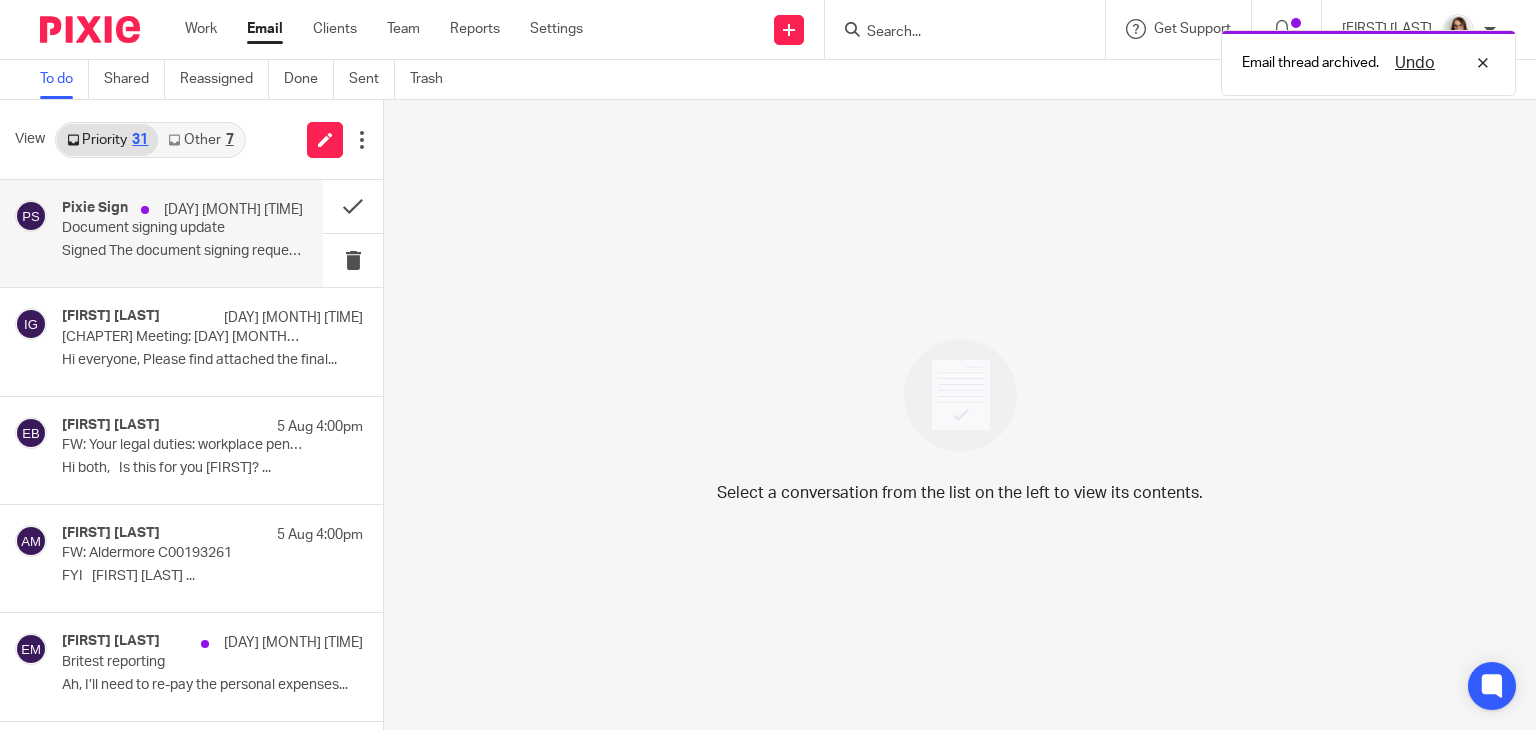 click on "Signed  The document signing request has been..." at bounding box center (182, 251) 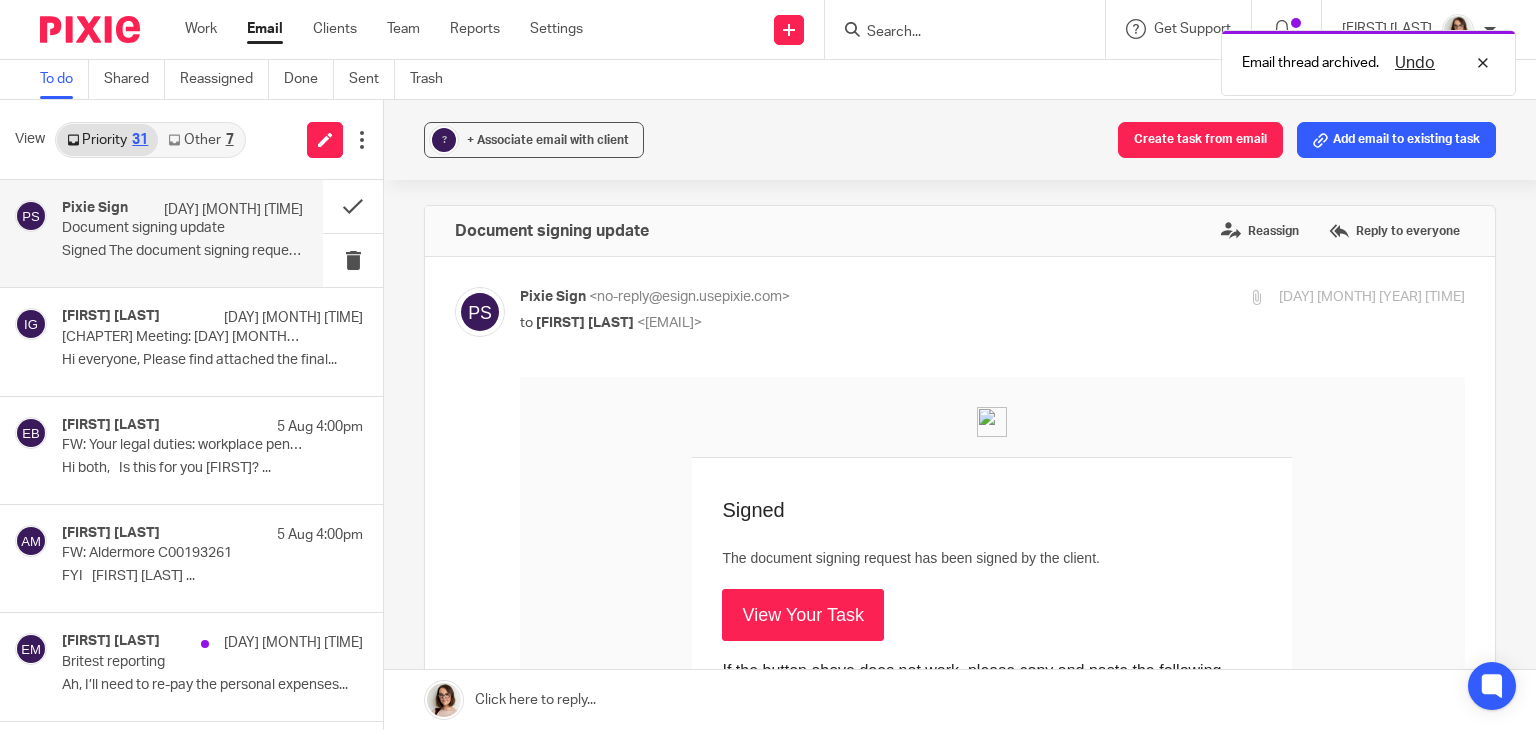 scroll, scrollTop: 0, scrollLeft: 0, axis: both 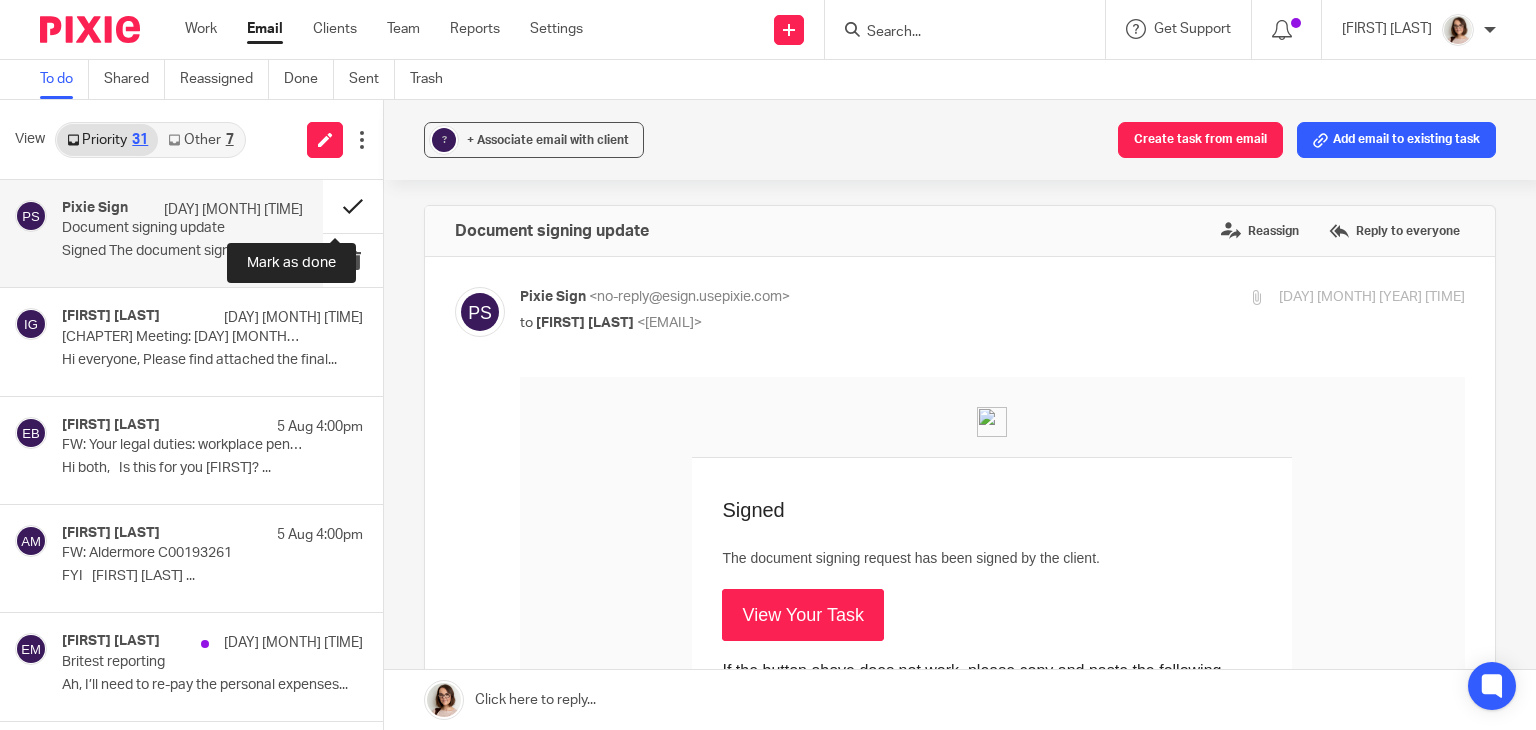 click at bounding box center (353, 206) 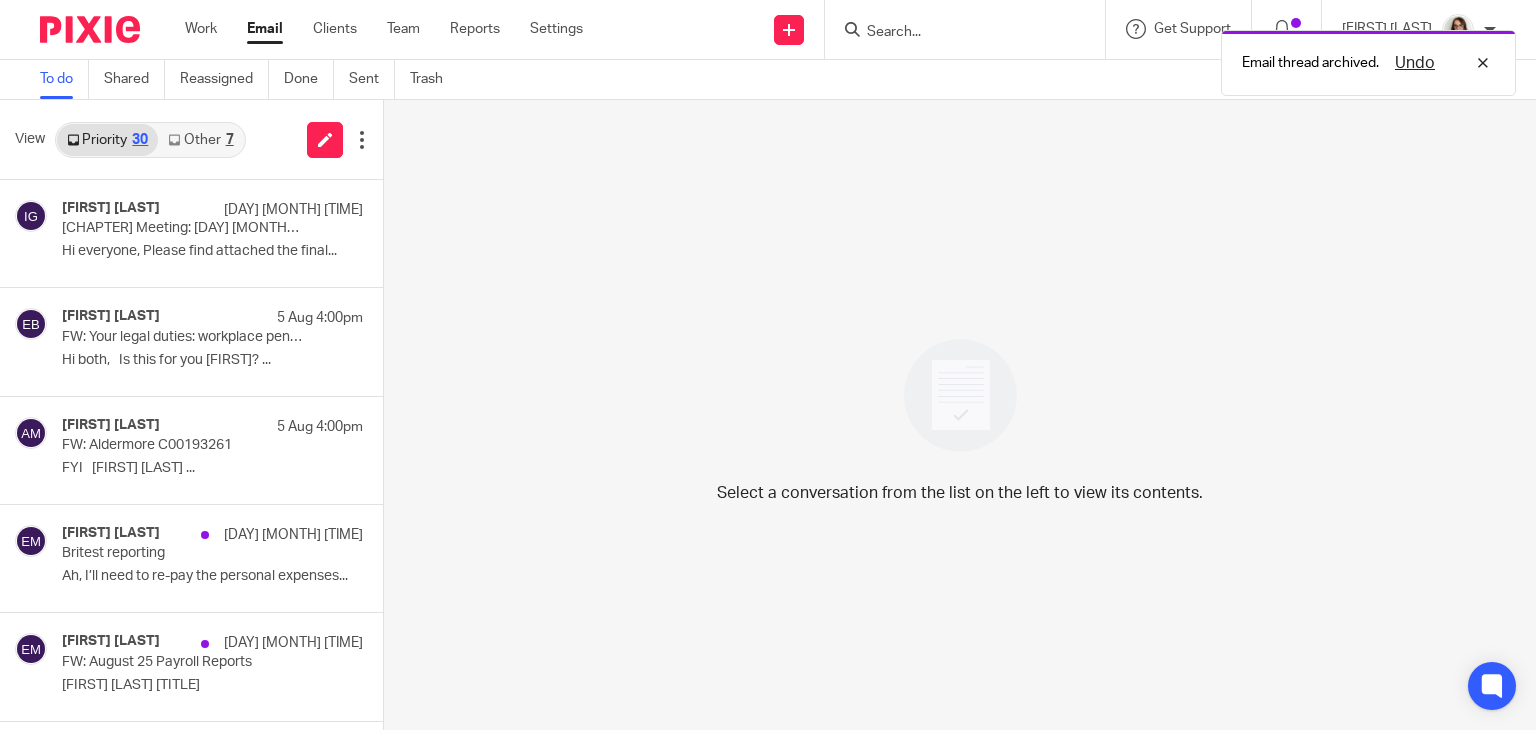 click on "Other
7" at bounding box center [200, 140] 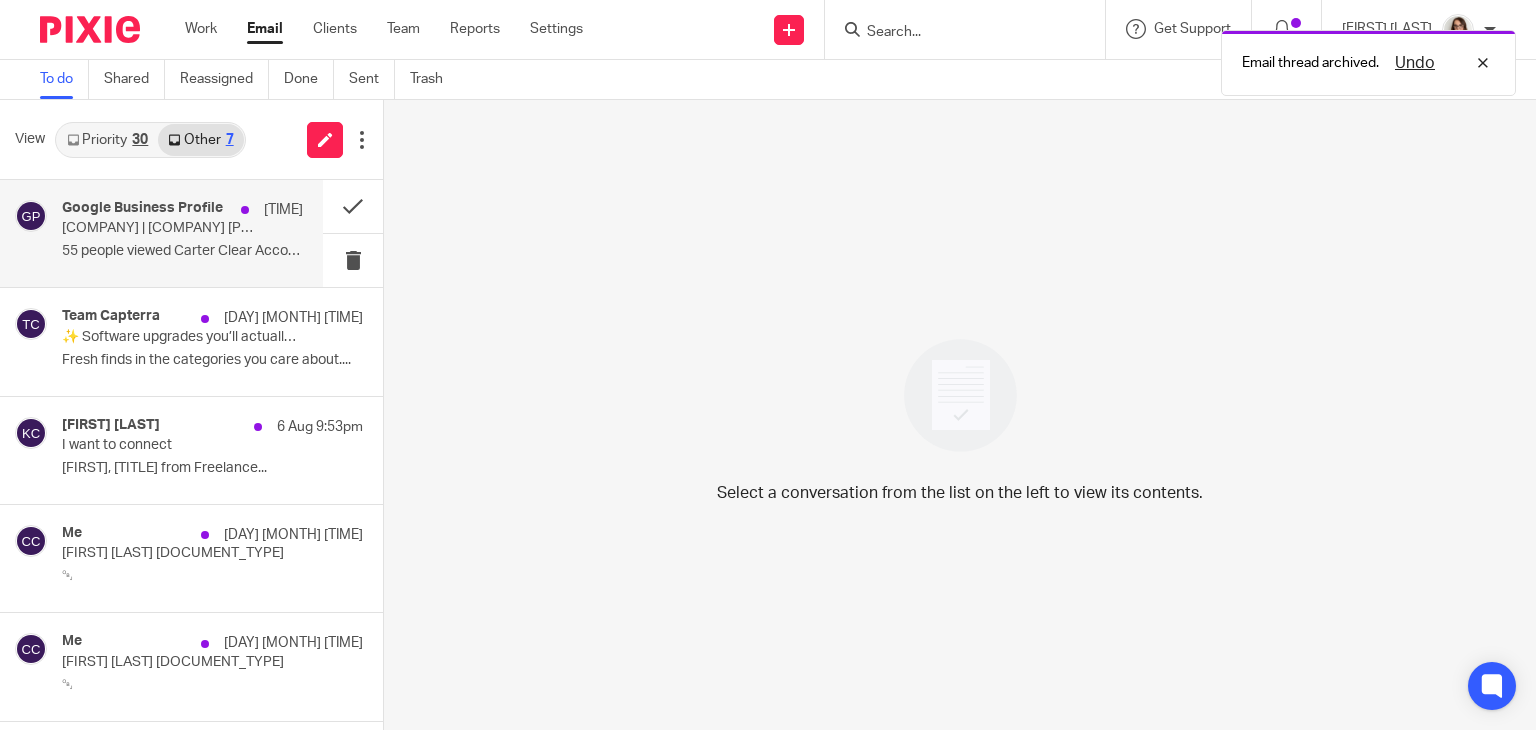 click on "55 people viewed Carter Clear Accounting last..." at bounding box center [182, 251] 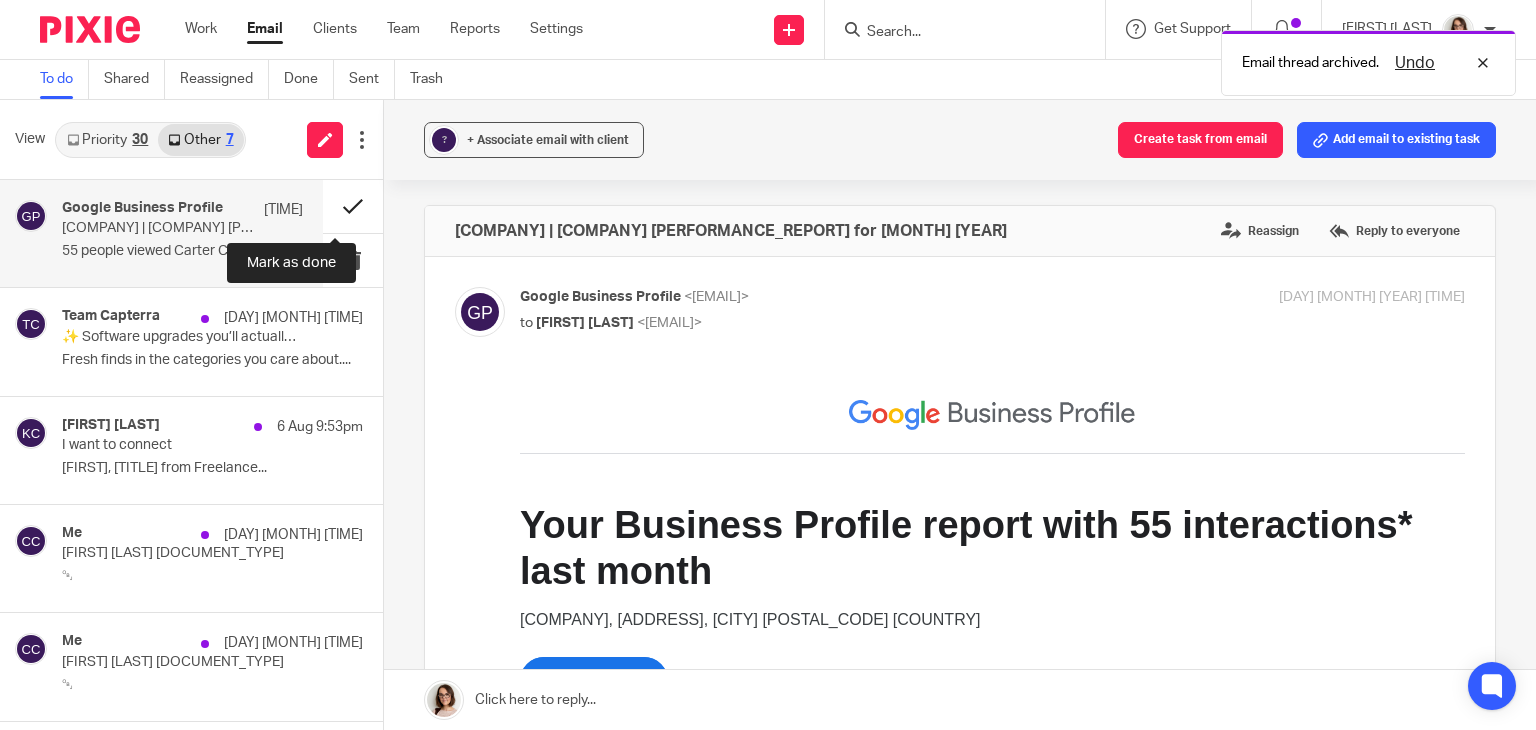 scroll, scrollTop: 0, scrollLeft: 0, axis: both 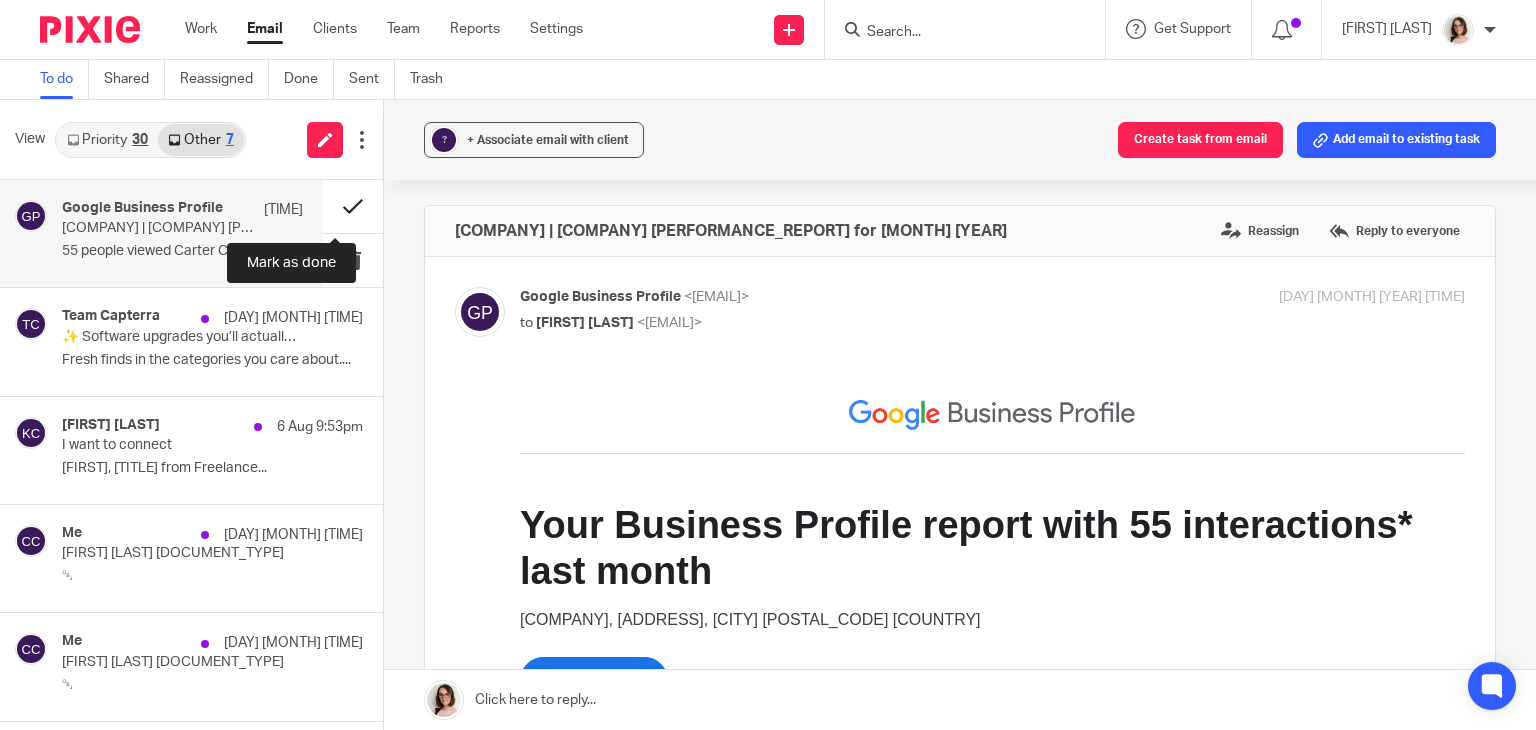 click at bounding box center (353, 206) 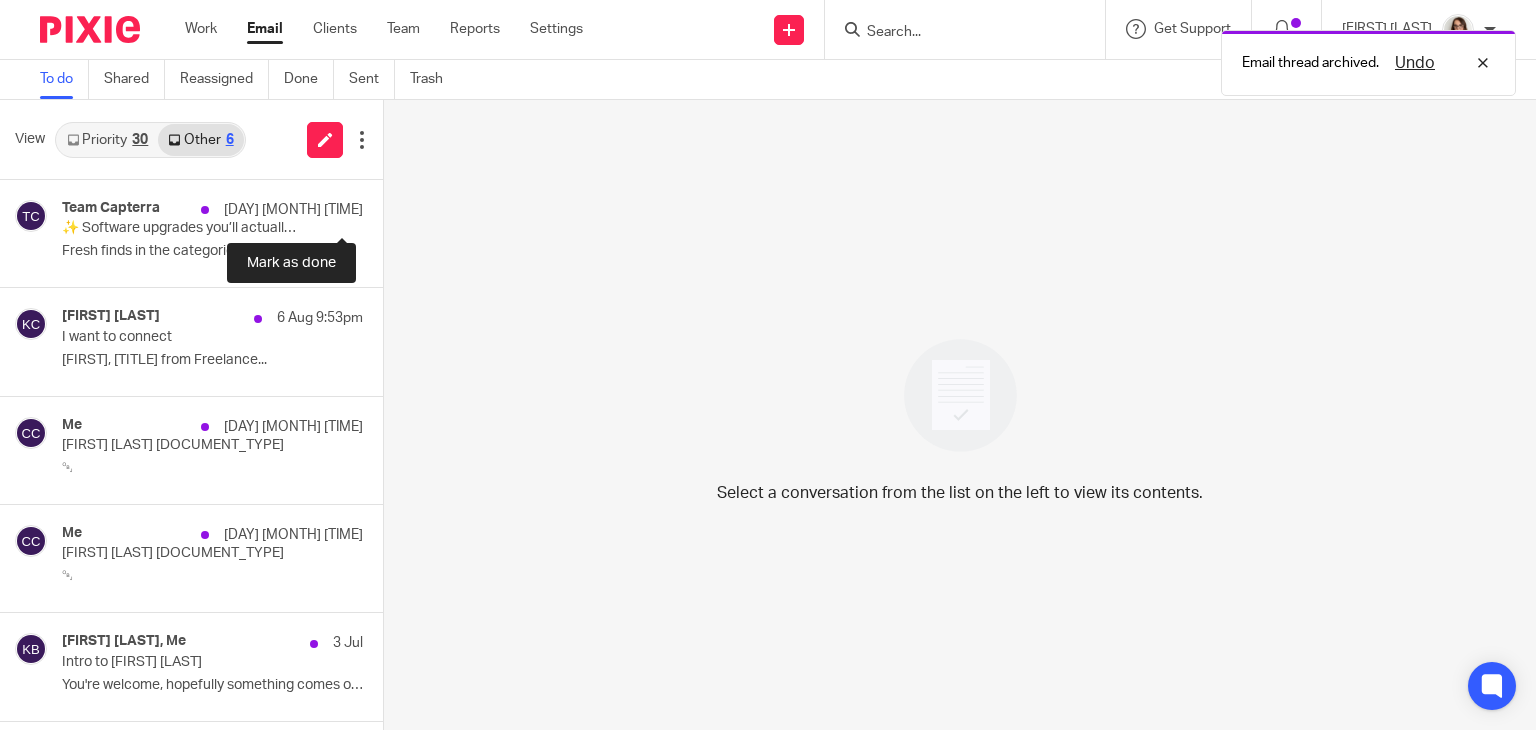 click at bounding box center [391, 206] 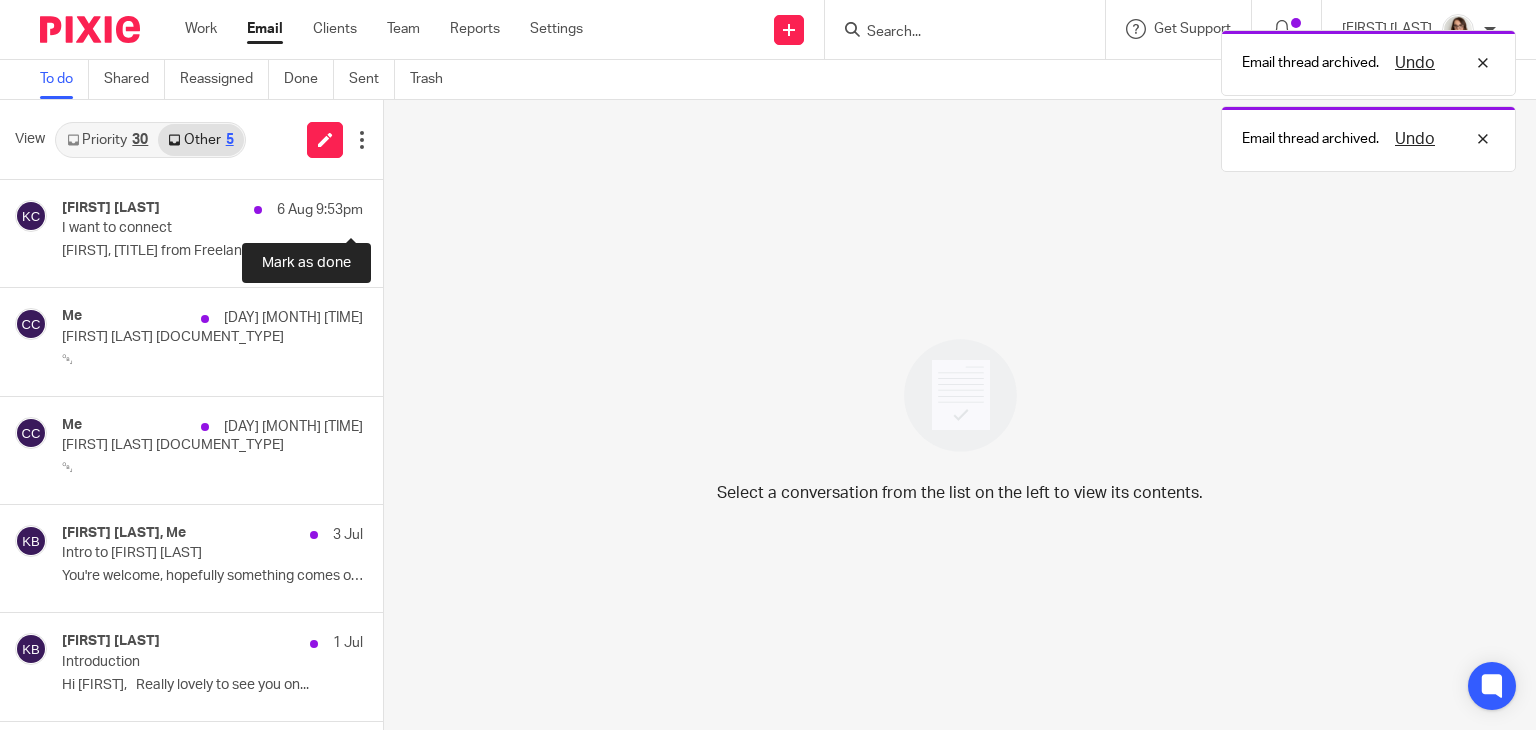click at bounding box center [391, 206] 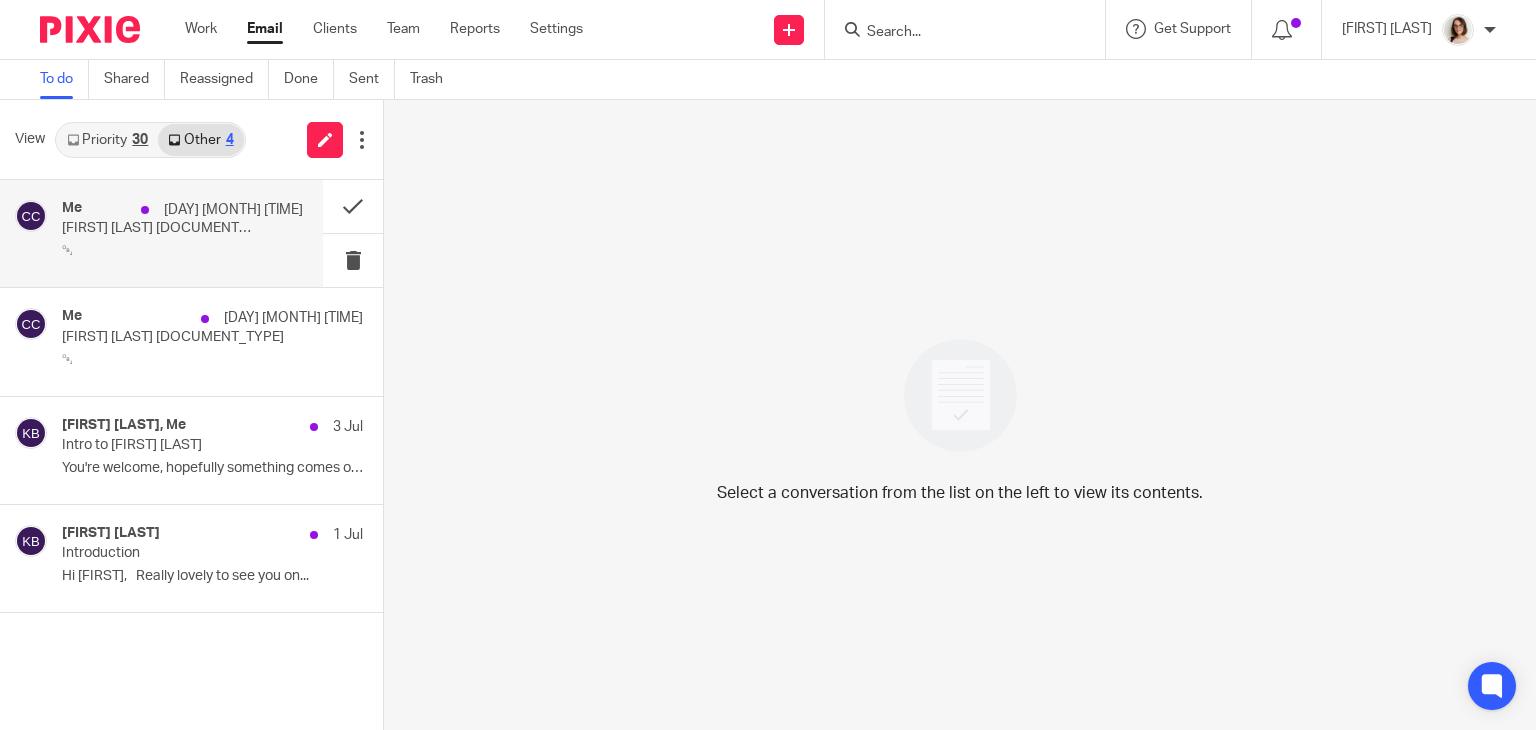 click on "Me
6 Aug 2:14pm   Jeanette Watson SA302 letter   ￼" at bounding box center (182, 233) 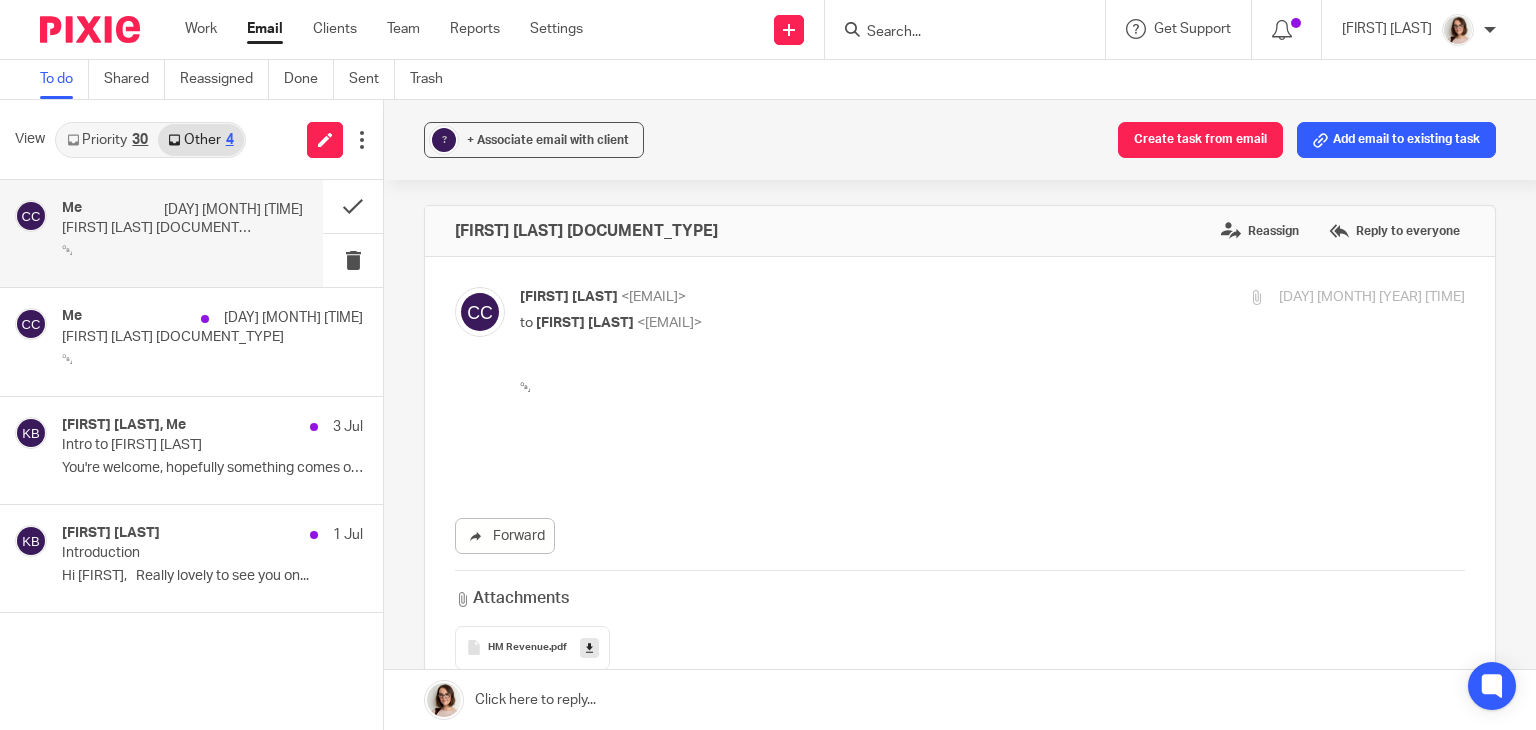 scroll, scrollTop: 0, scrollLeft: 0, axis: both 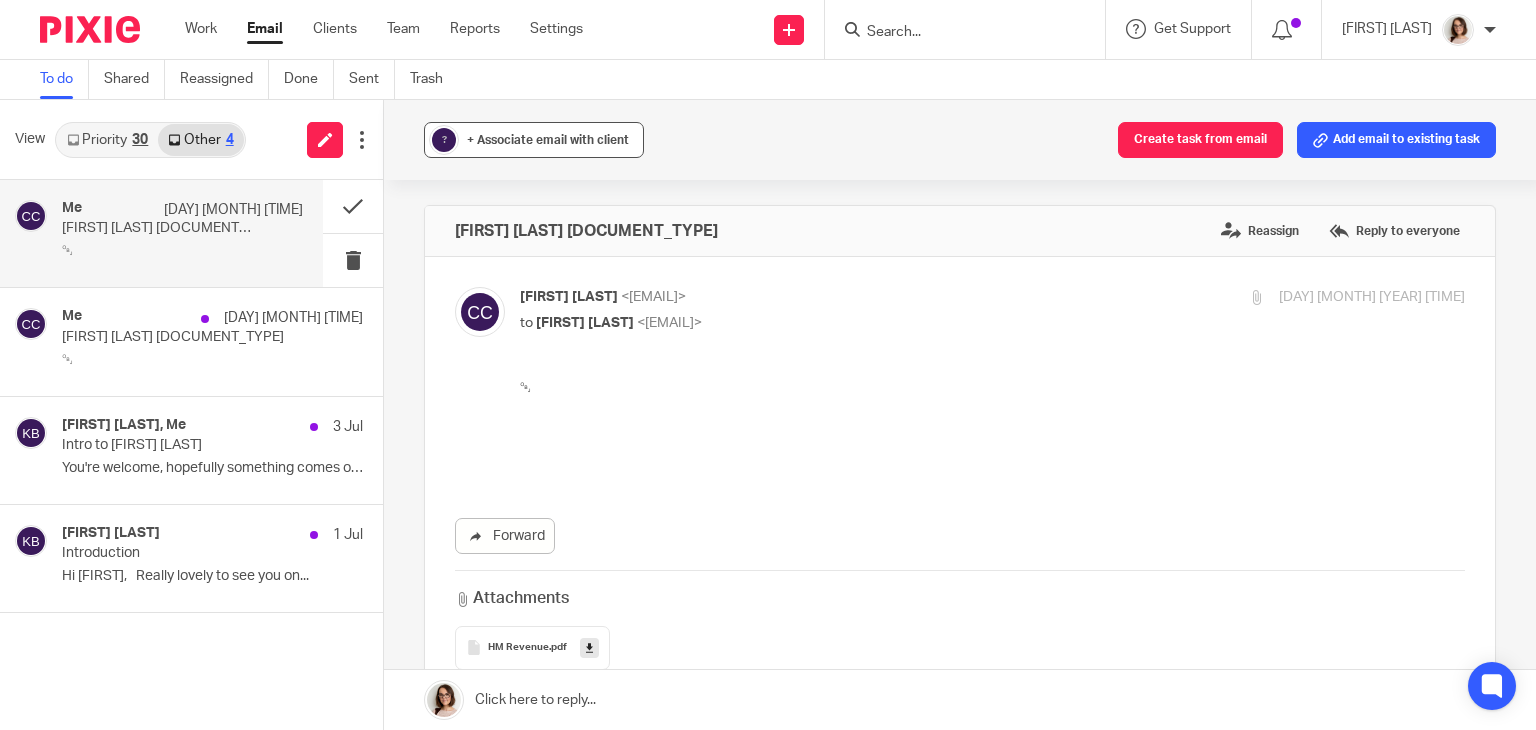 click on "+ Associate email with client" at bounding box center [548, 140] 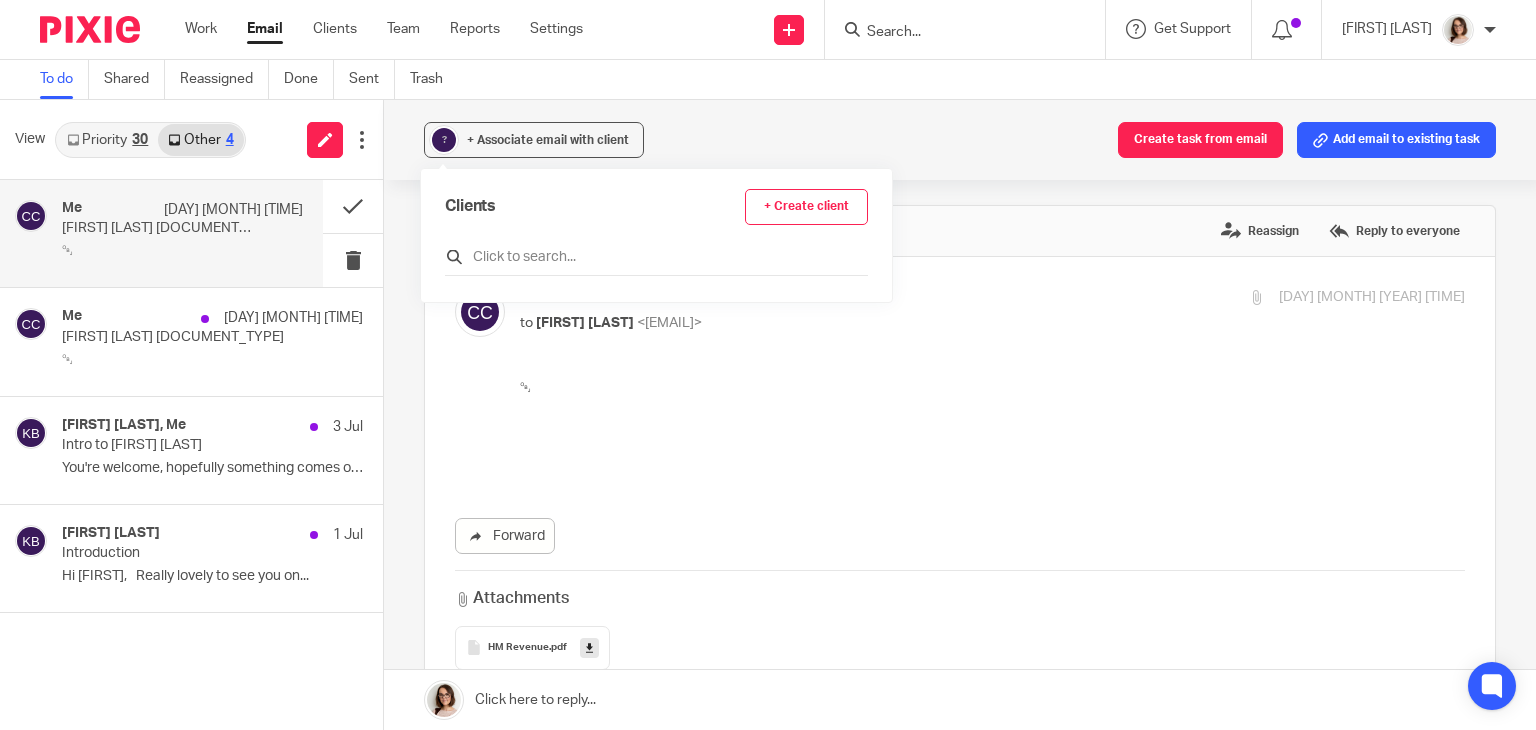 click at bounding box center (656, 257) 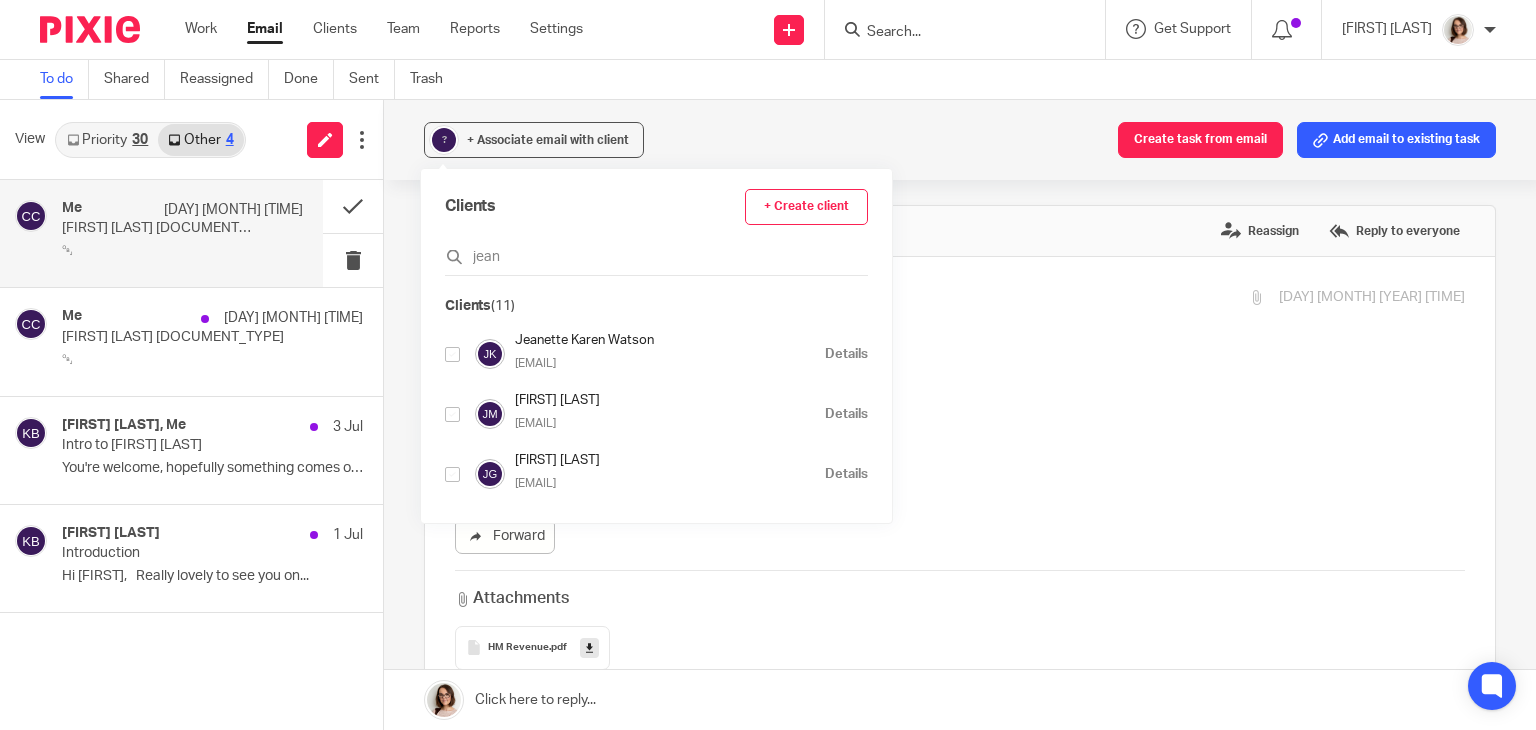 type on "jean" 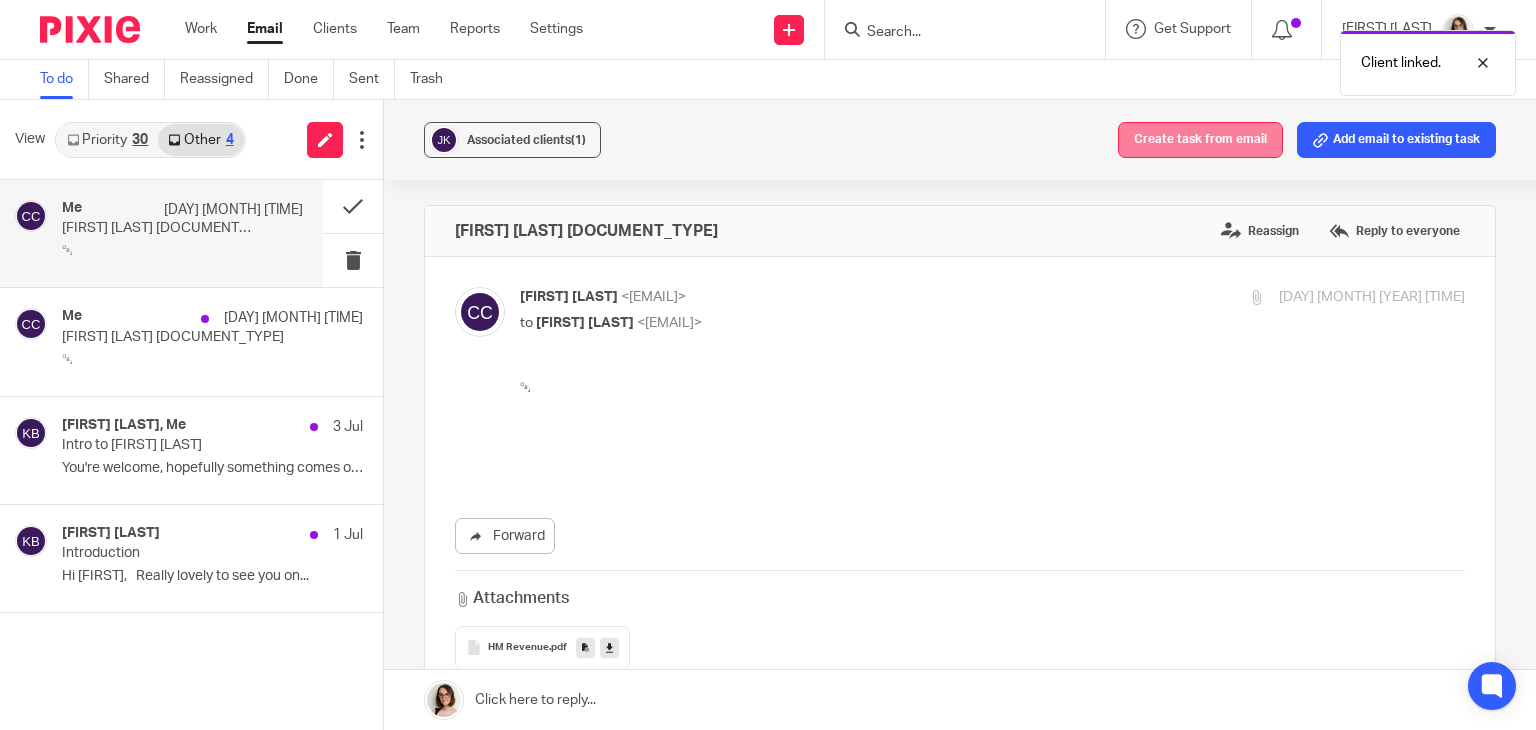 click on "Create task from email" at bounding box center (1200, 140) 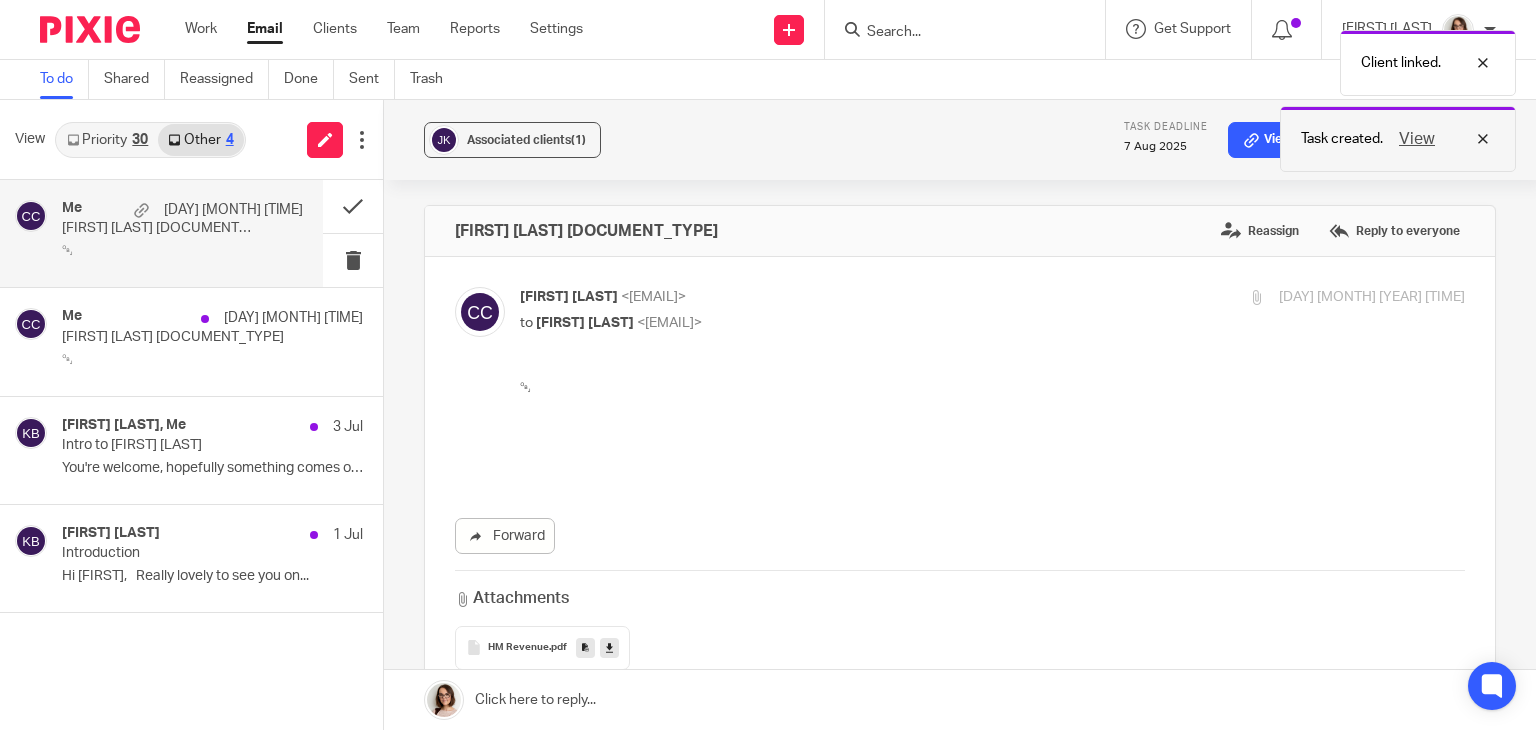 click on "View" at bounding box center [1417, 139] 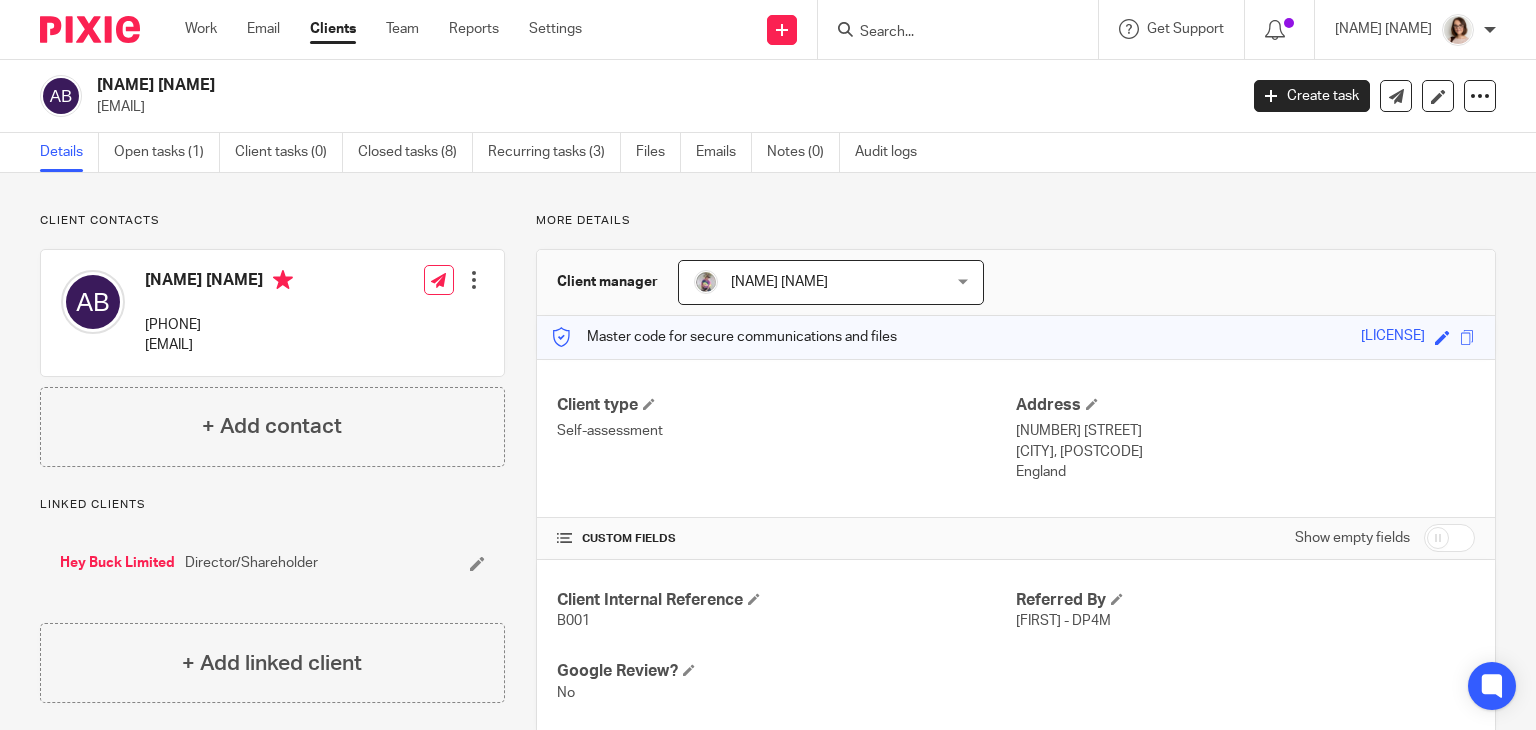 scroll, scrollTop: 0, scrollLeft: 0, axis: both 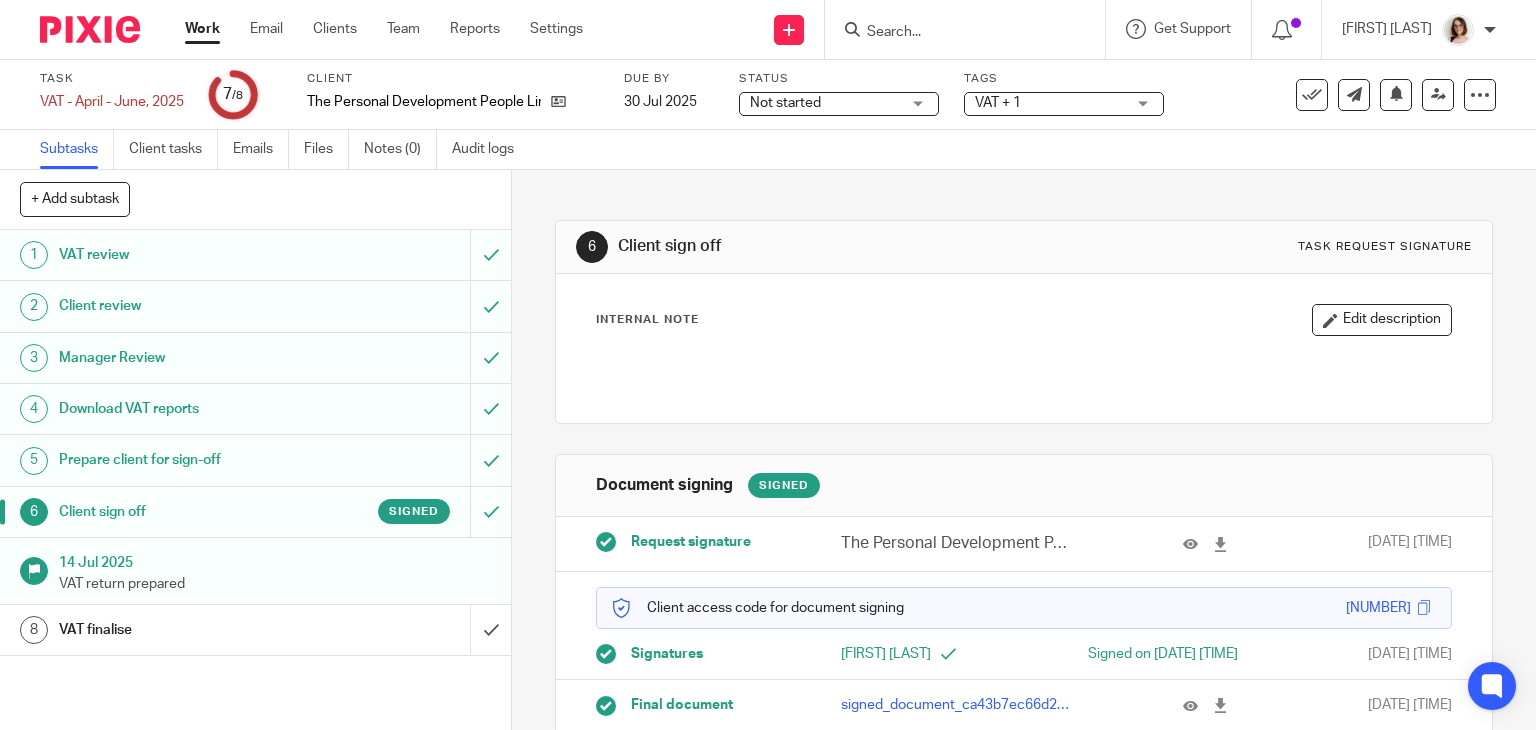 click on "VAT finalise" at bounding box center [254, 630] 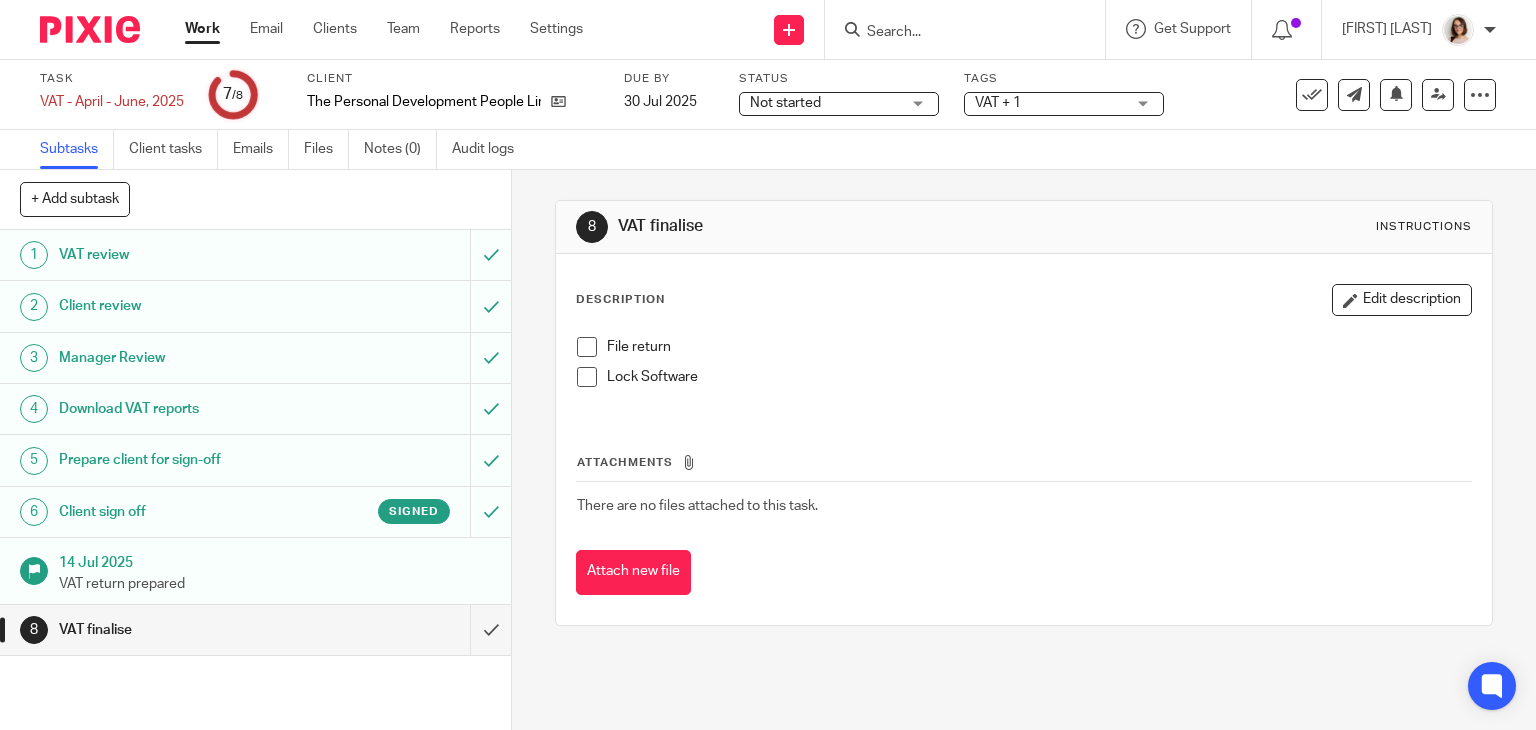 scroll, scrollTop: 0, scrollLeft: 0, axis: both 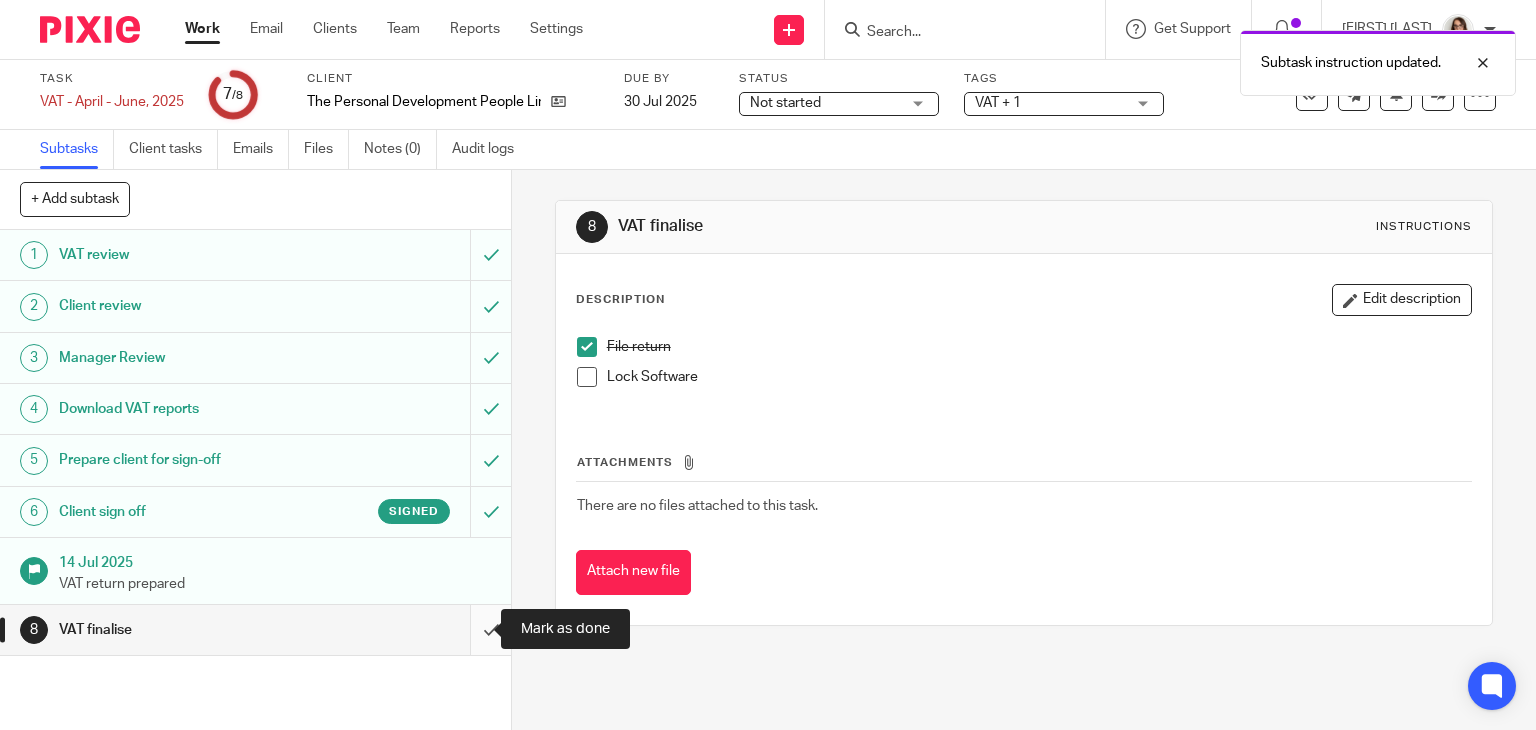 click at bounding box center [255, 630] 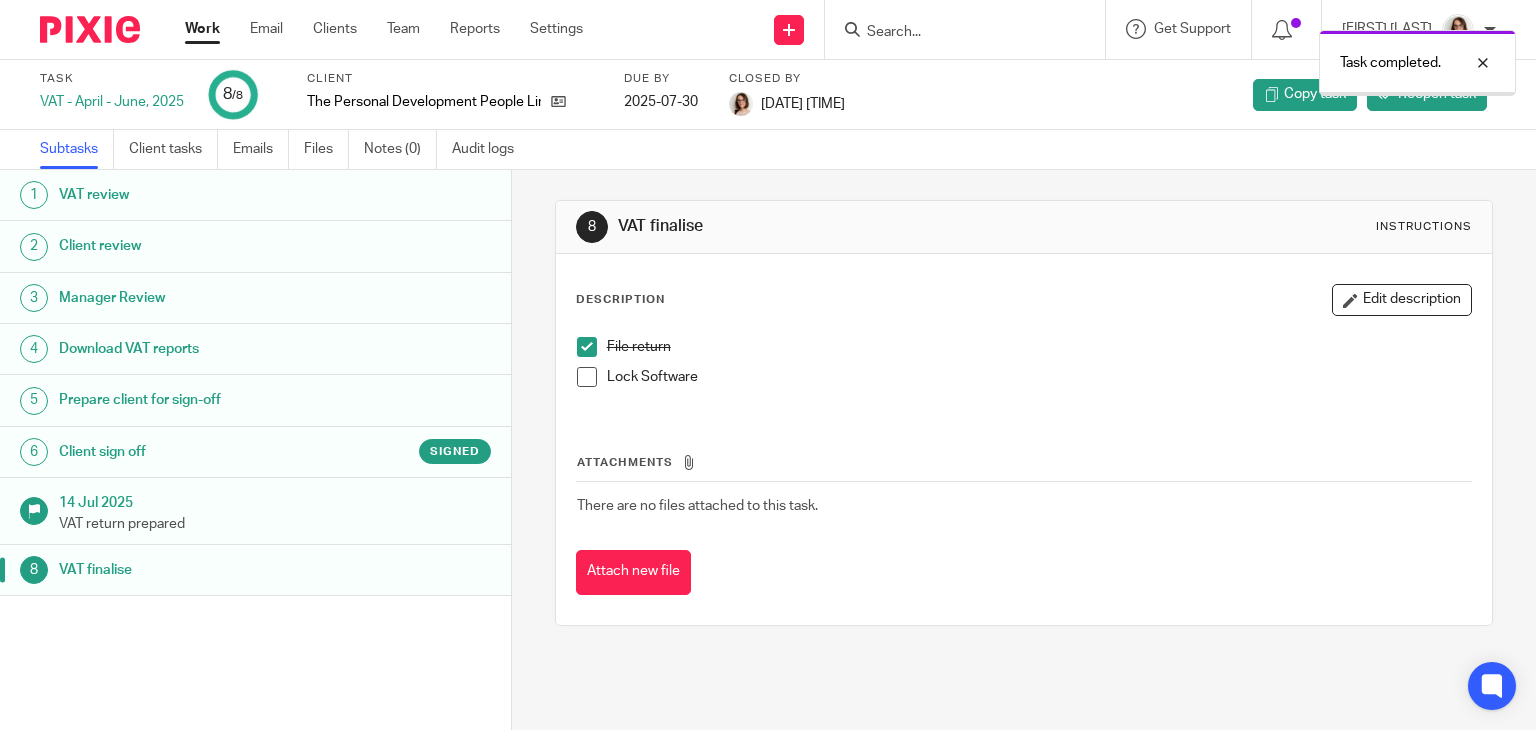 scroll, scrollTop: 0, scrollLeft: 0, axis: both 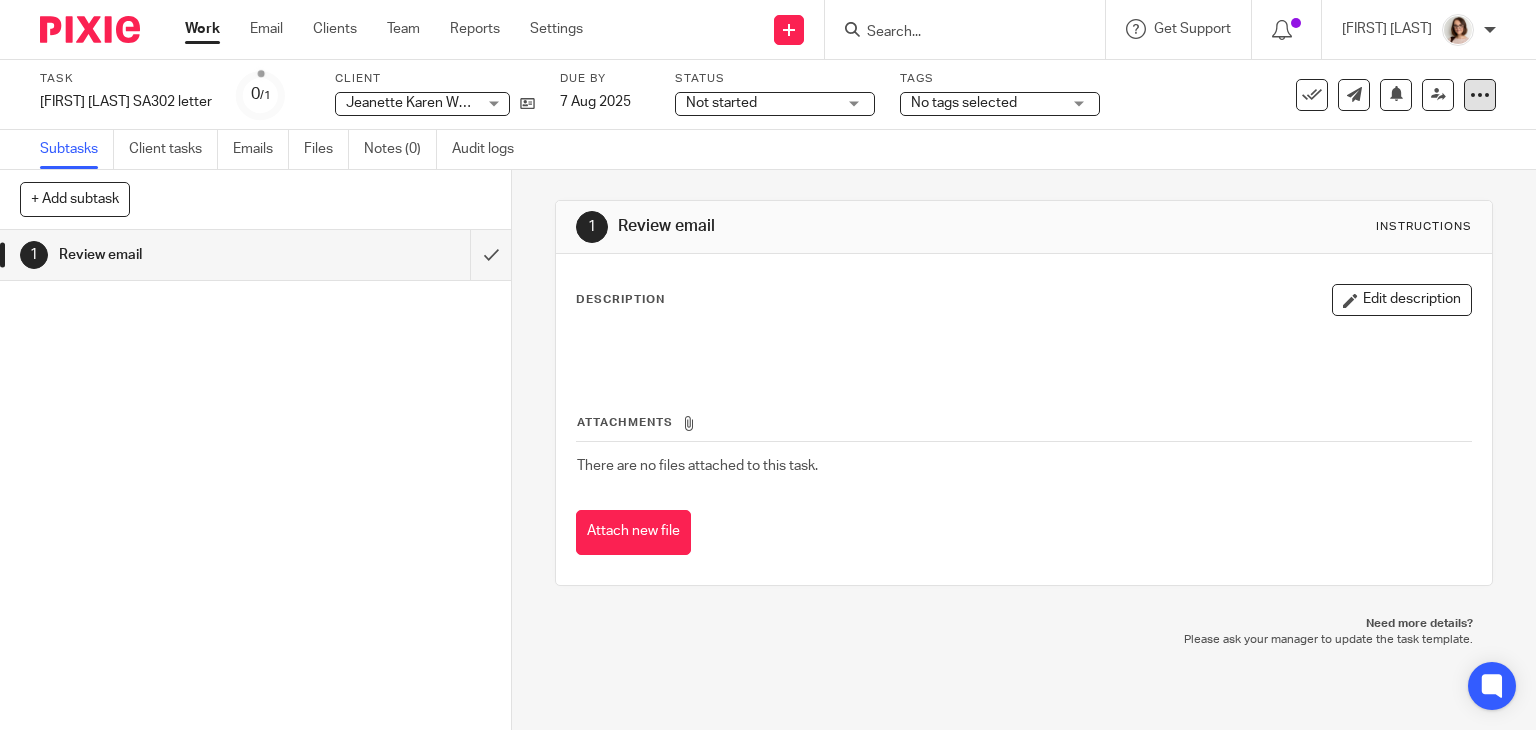 click at bounding box center (1480, 95) 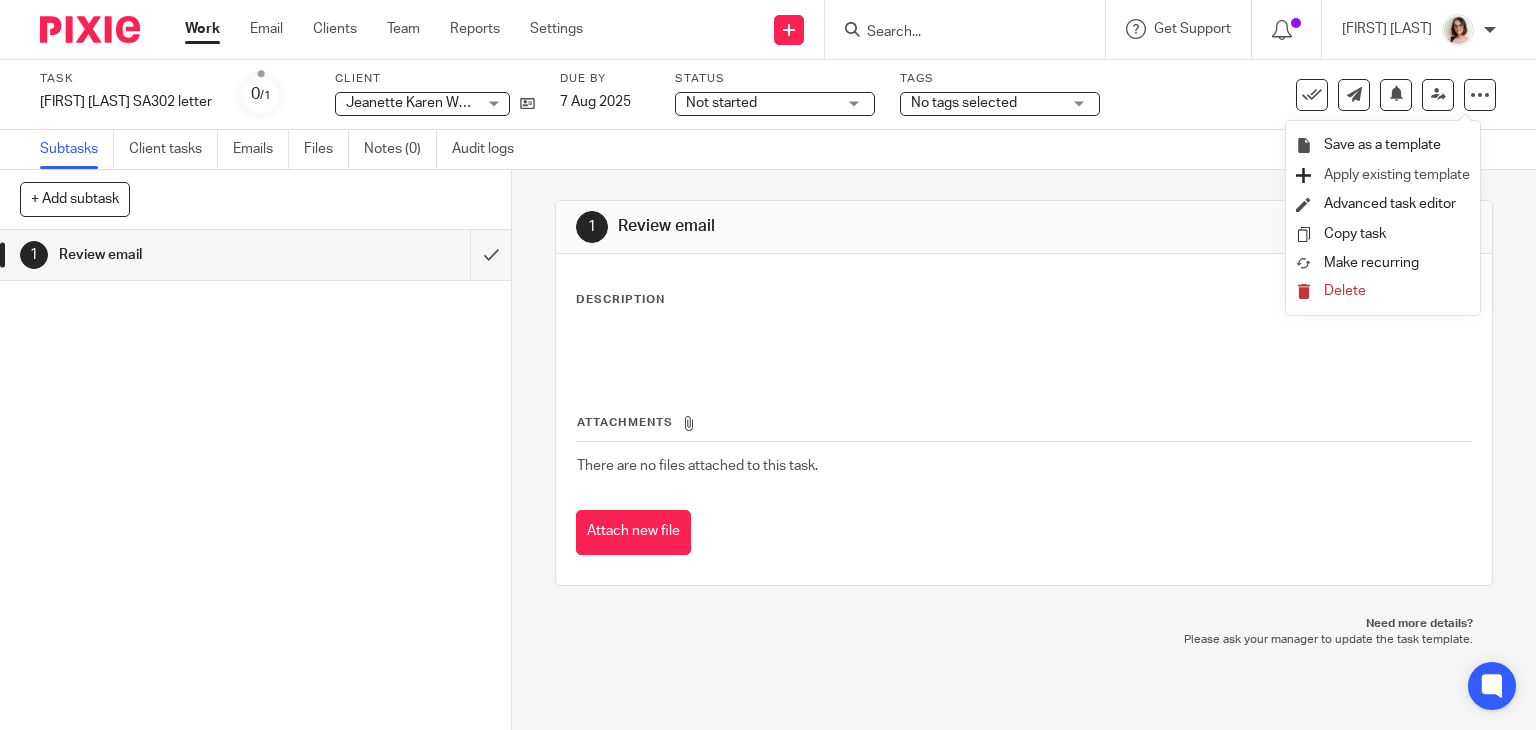 click on "Apply existing template" at bounding box center [1383, 176] 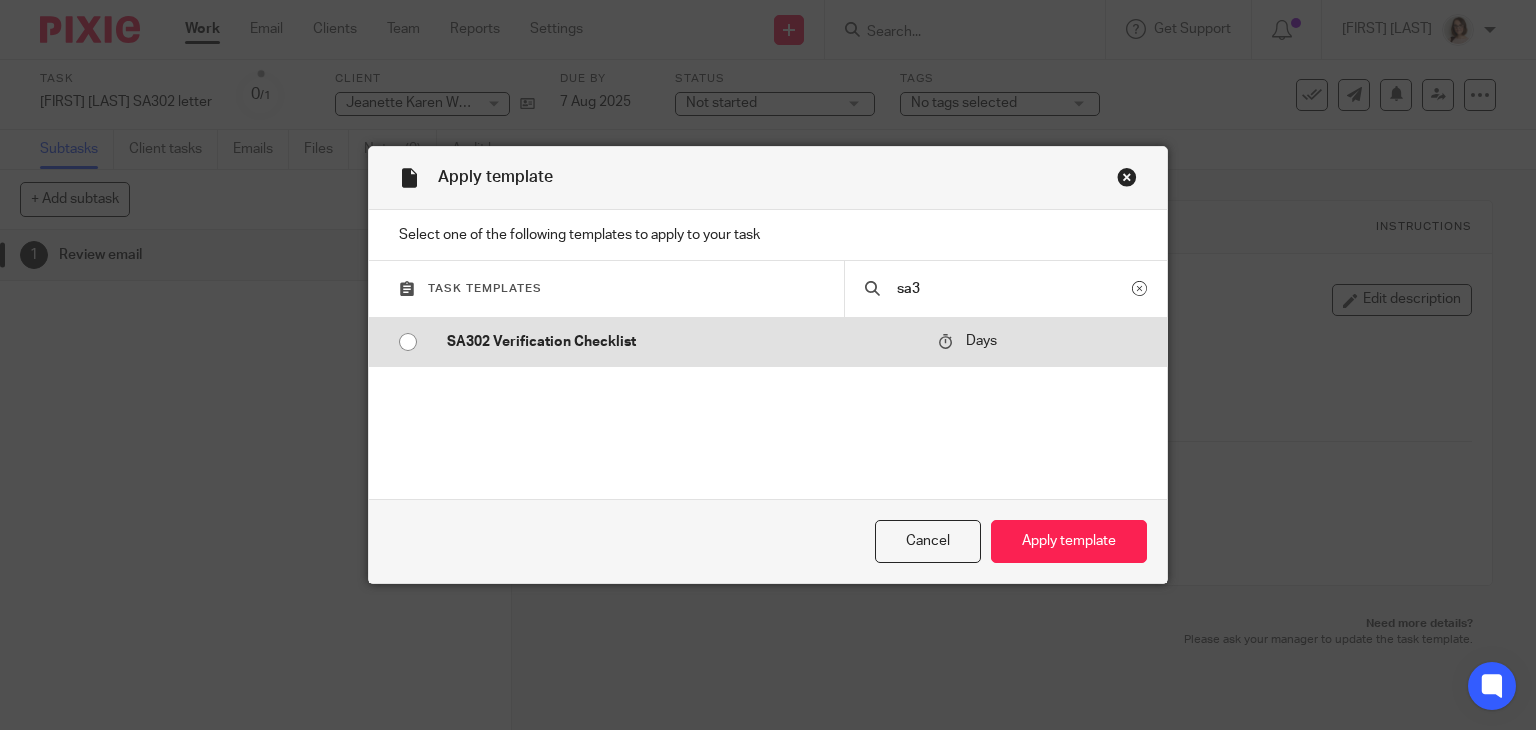 type on "sa3" 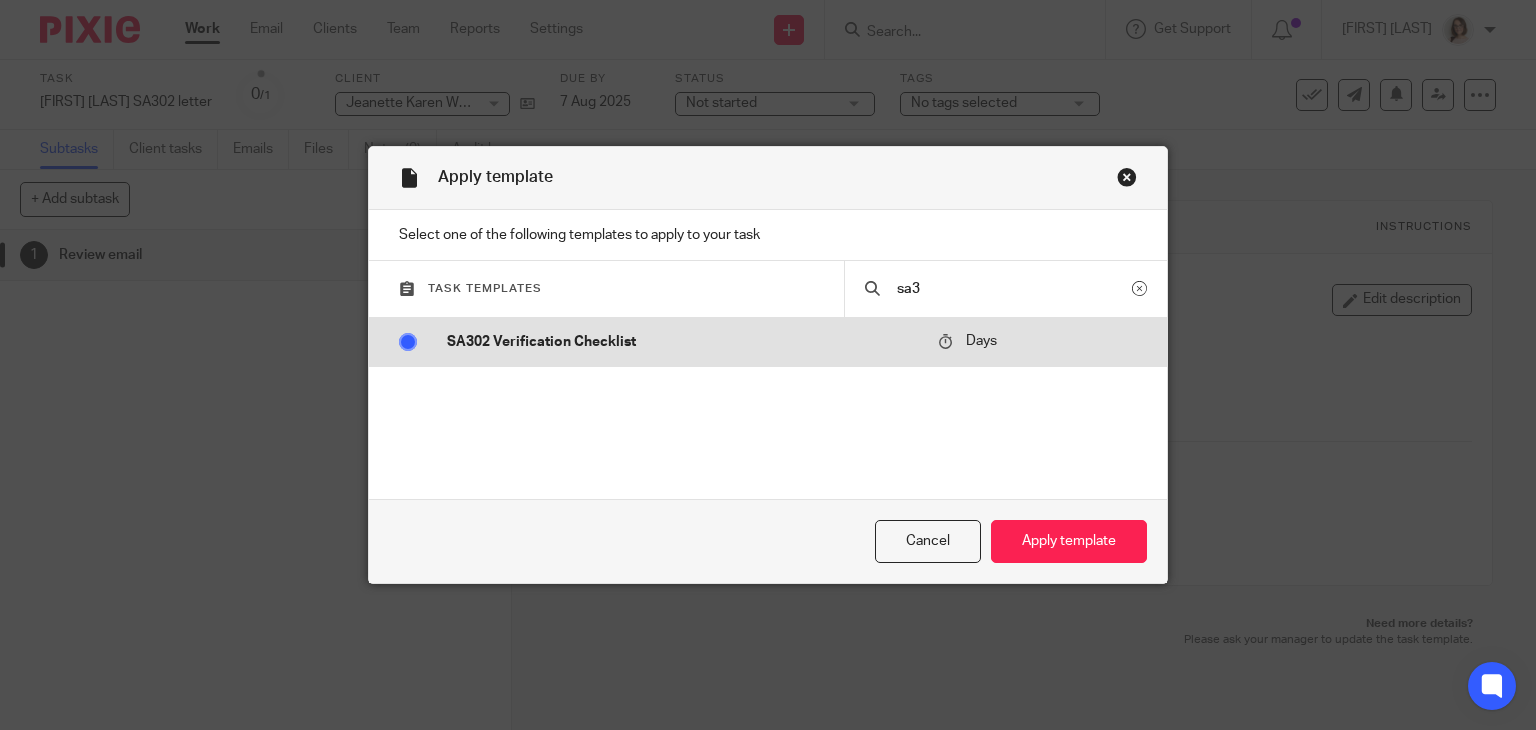 radio on "false" 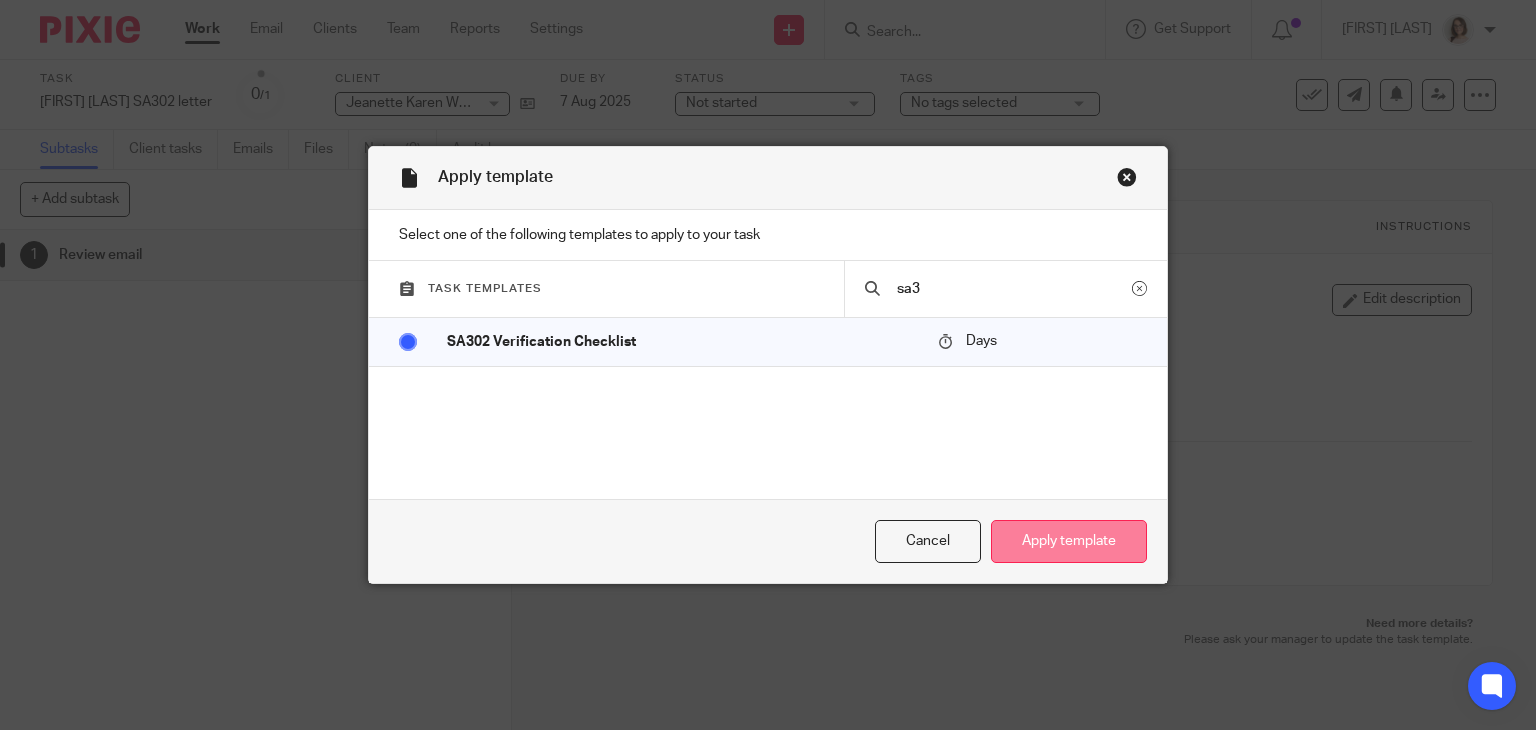 click on "Apply template" at bounding box center [1069, 541] 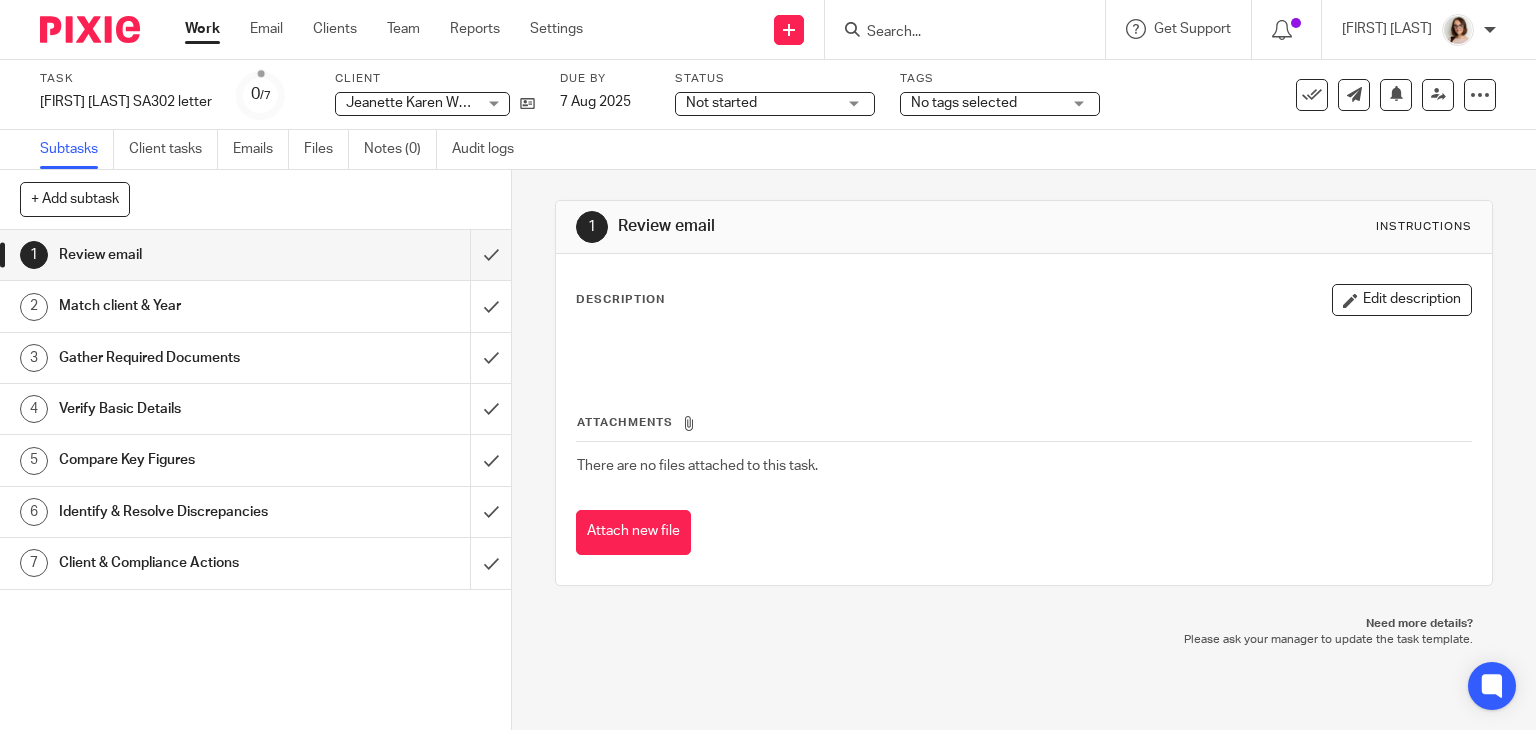 scroll, scrollTop: 0, scrollLeft: 0, axis: both 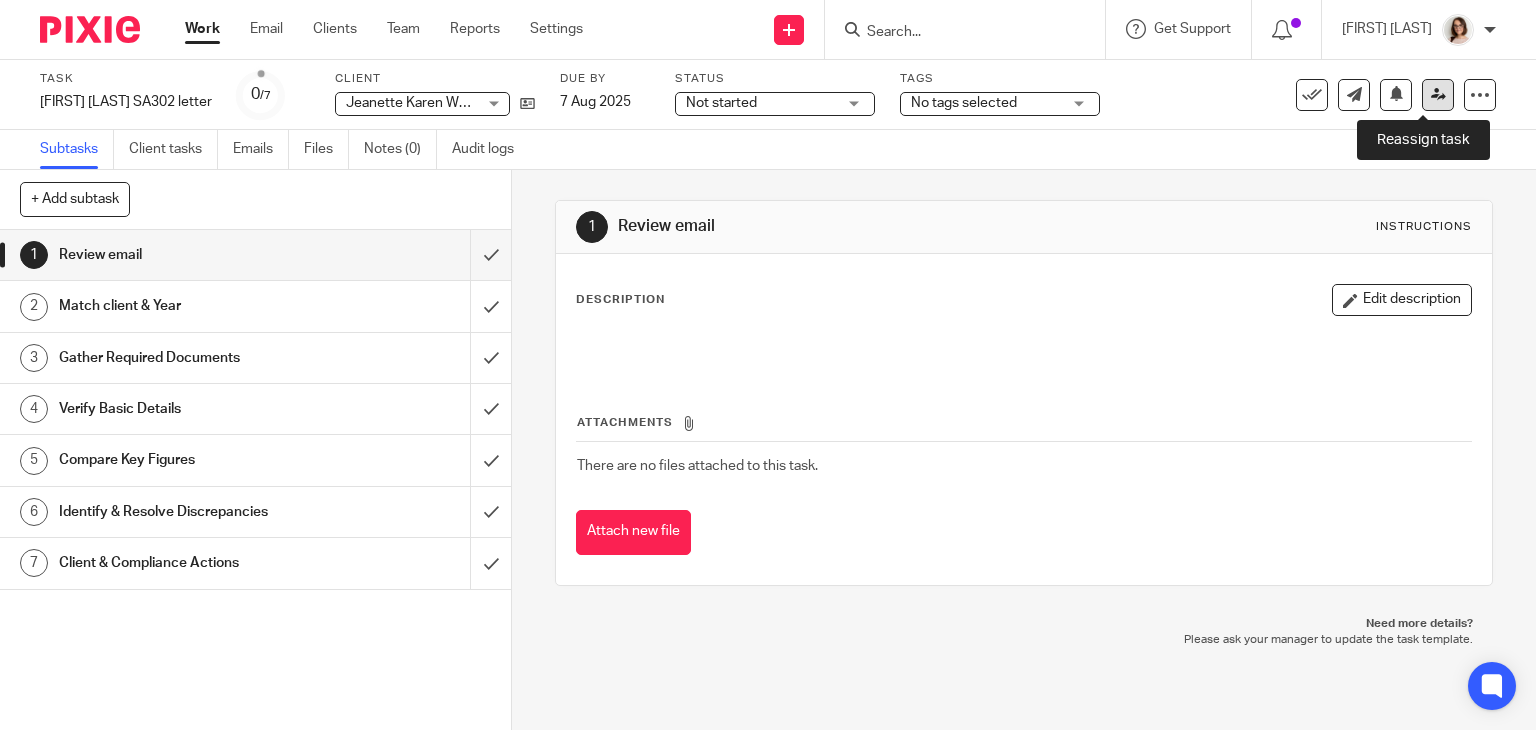 click at bounding box center [1438, 94] 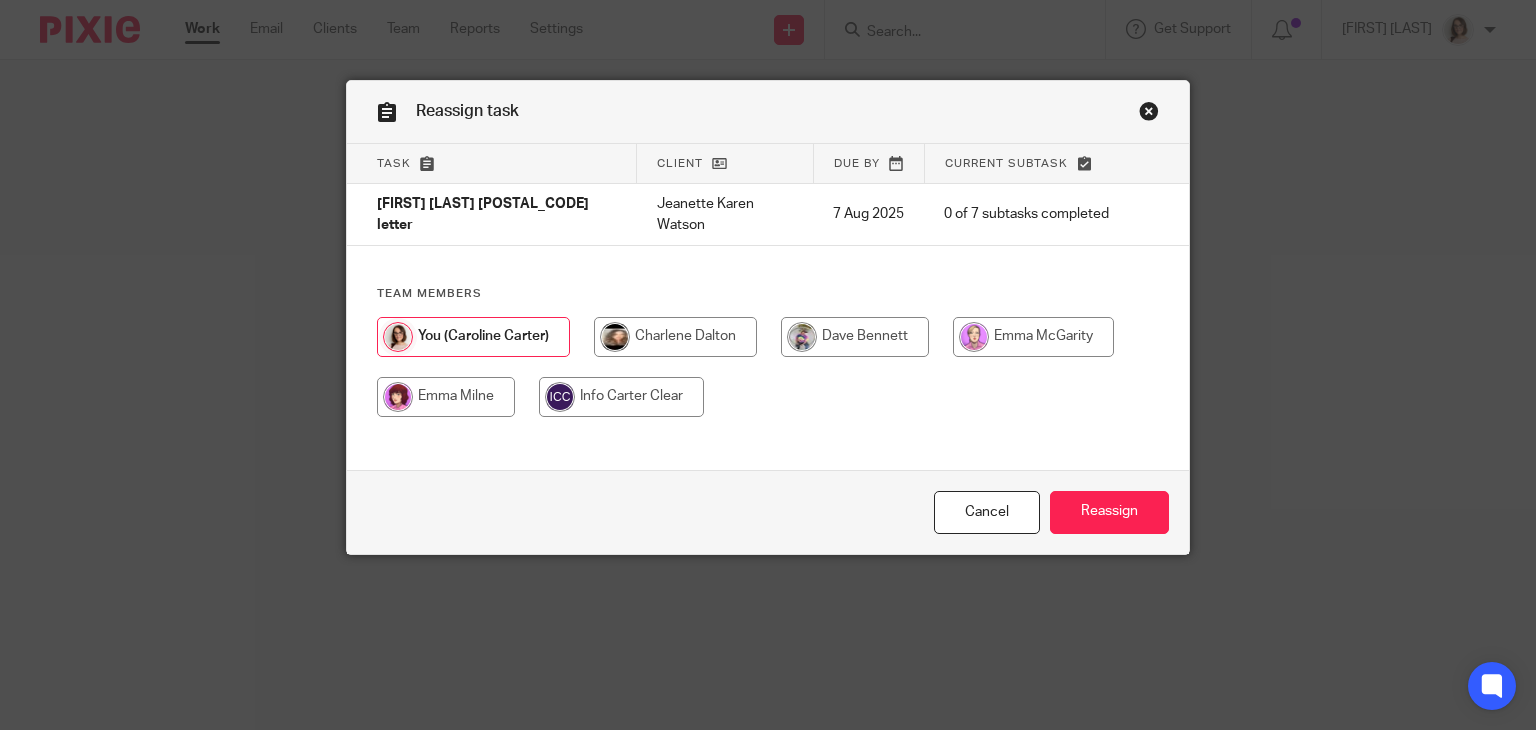 scroll, scrollTop: 0, scrollLeft: 0, axis: both 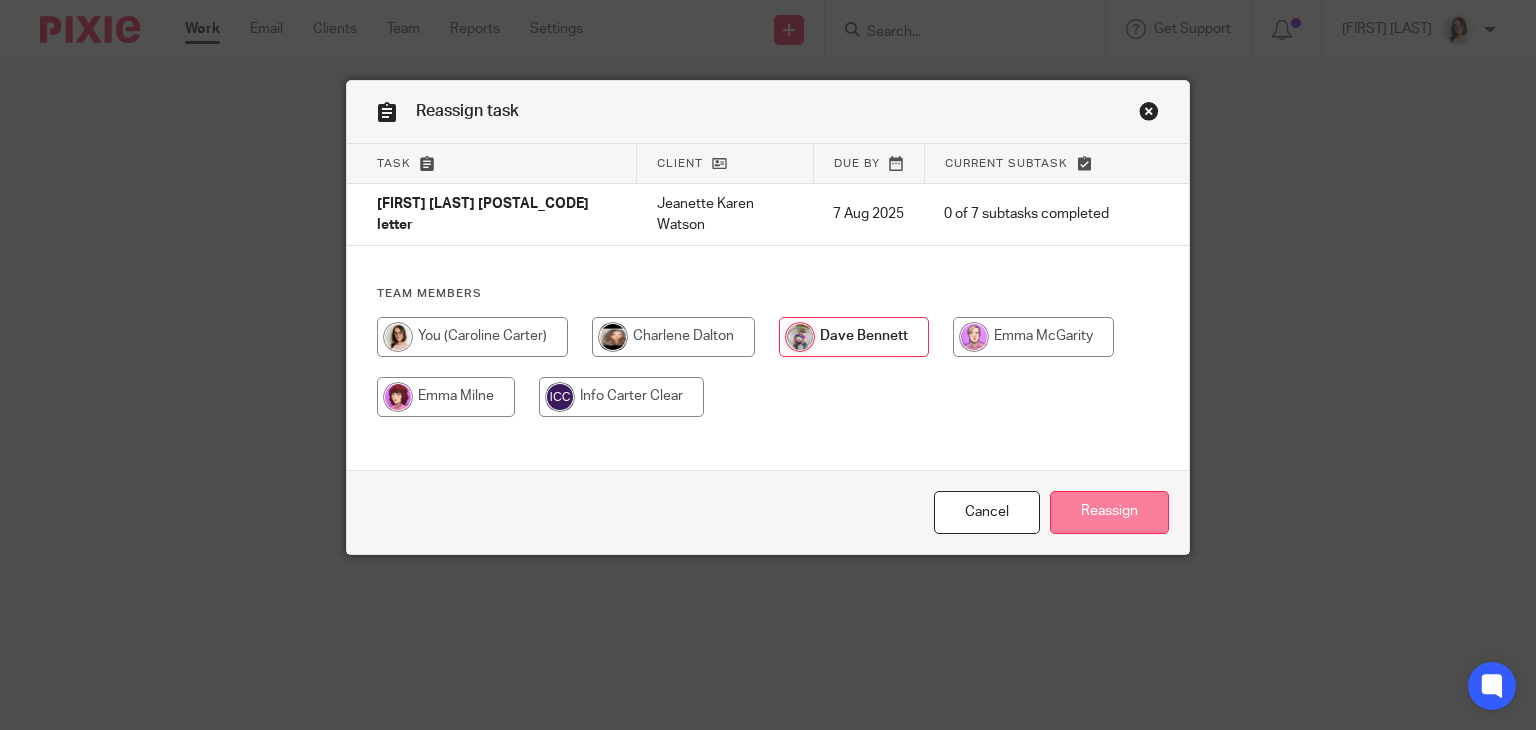 click on "Reassign" at bounding box center [1109, 512] 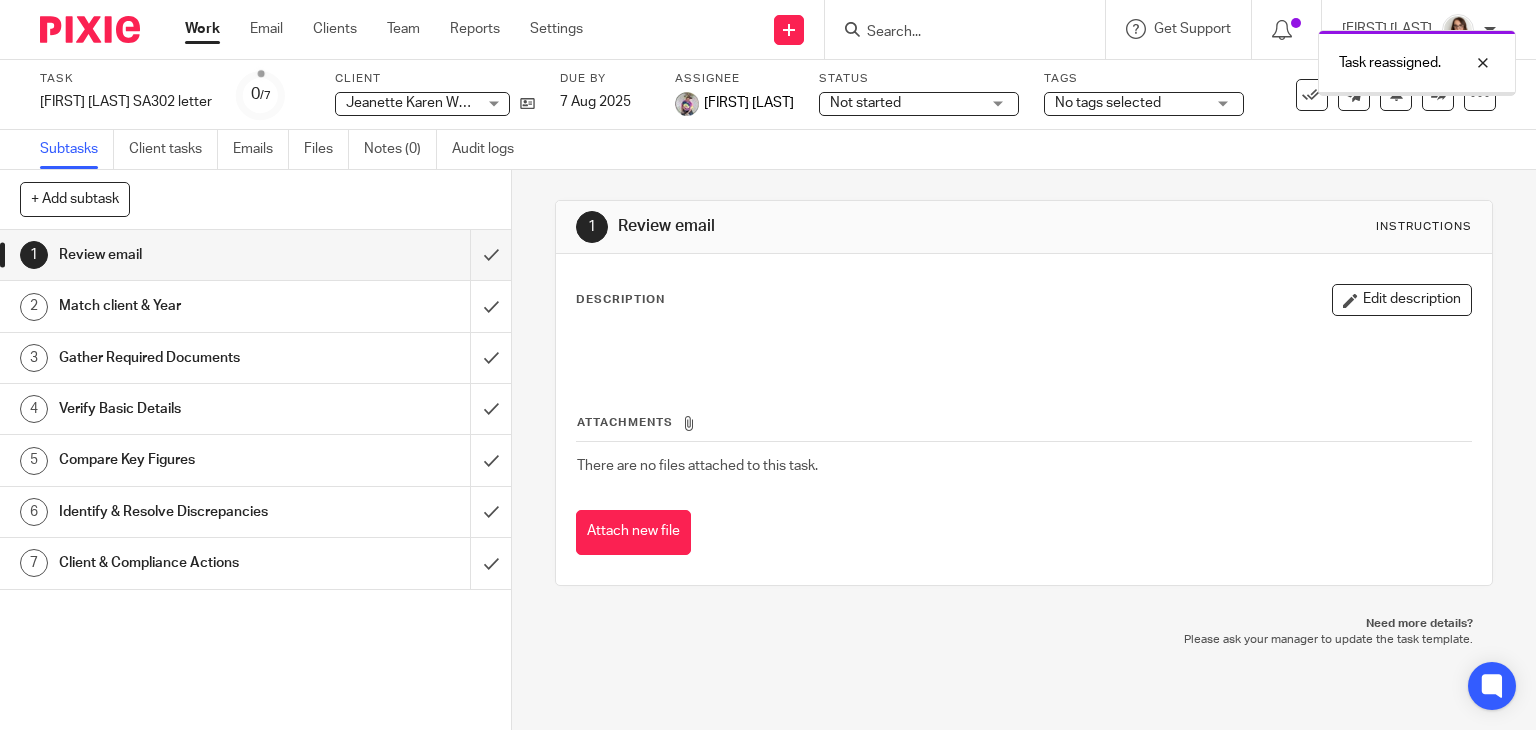 scroll, scrollTop: 0, scrollLeft: 0, axis: both 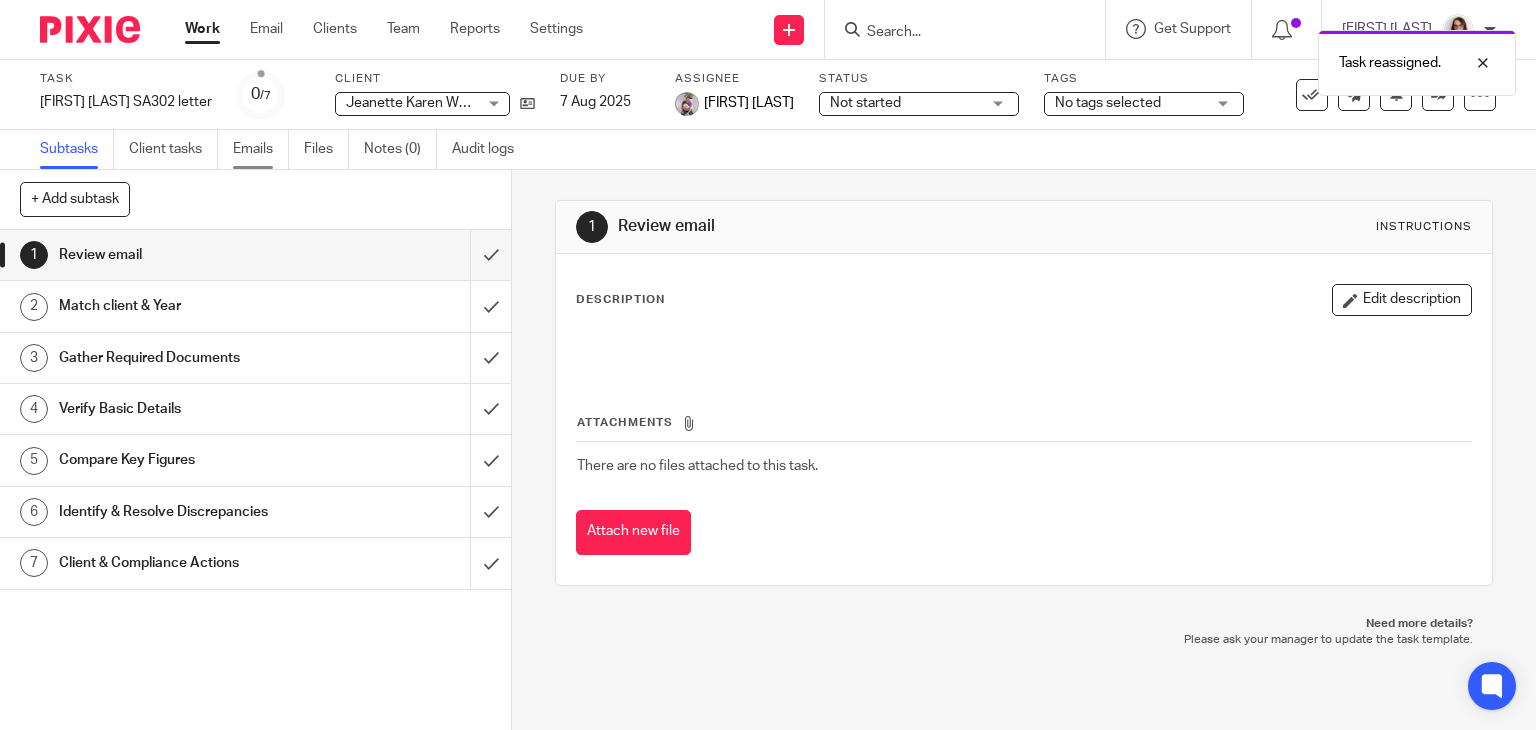 click on "Emails" at bounding box center (261, 149) 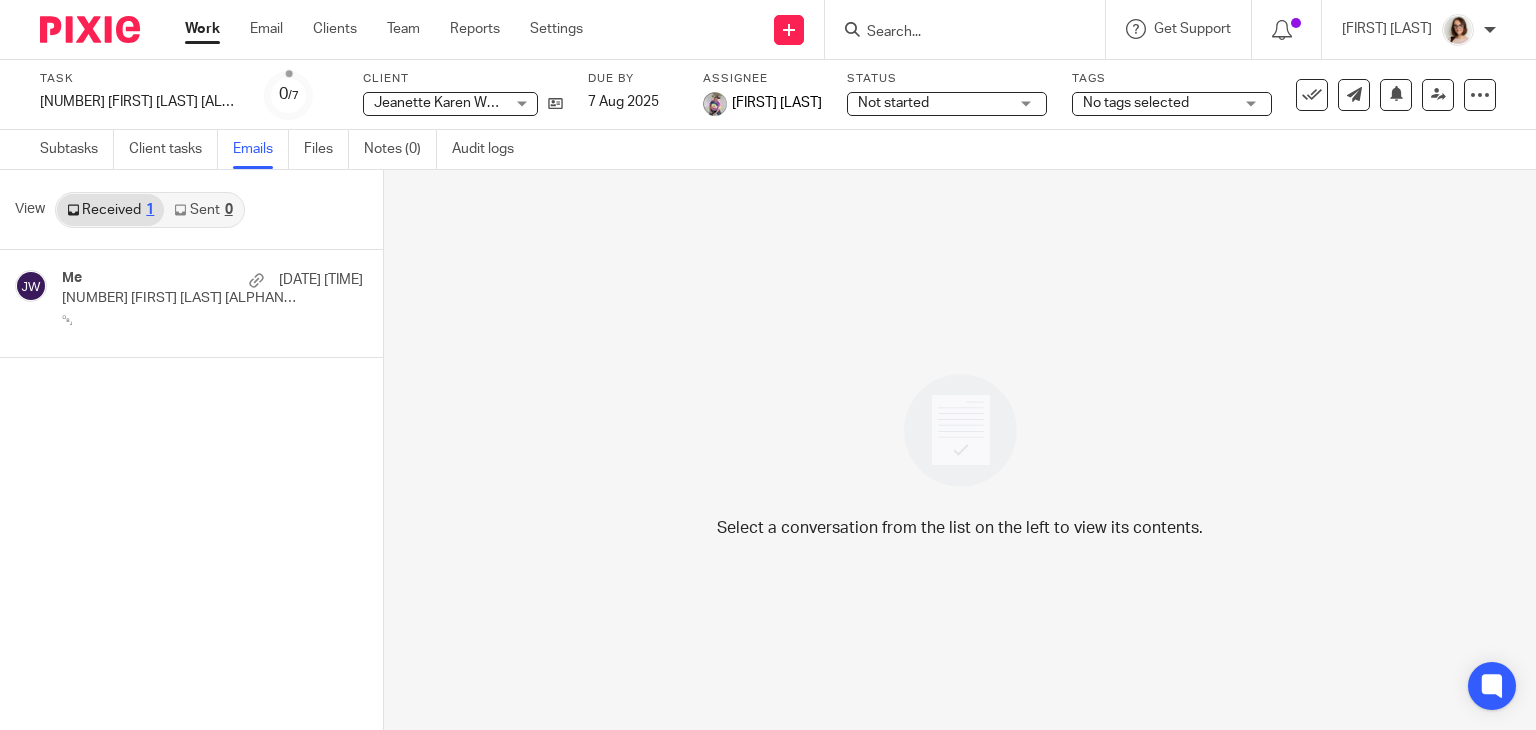 scroll, scrollTop: 0, scrollLeft: 0, axis: both 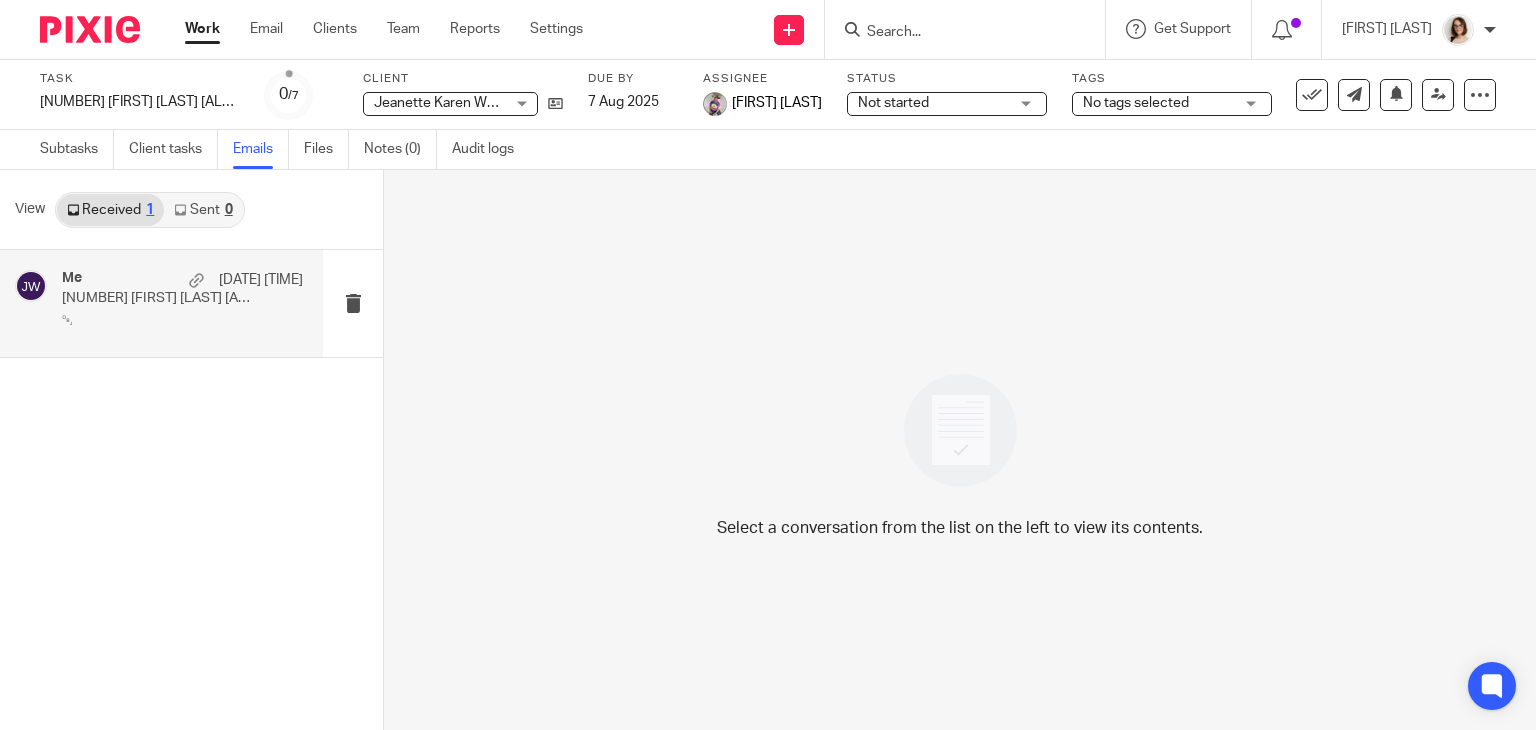 click on "￼" at bounding box center [182, 321] 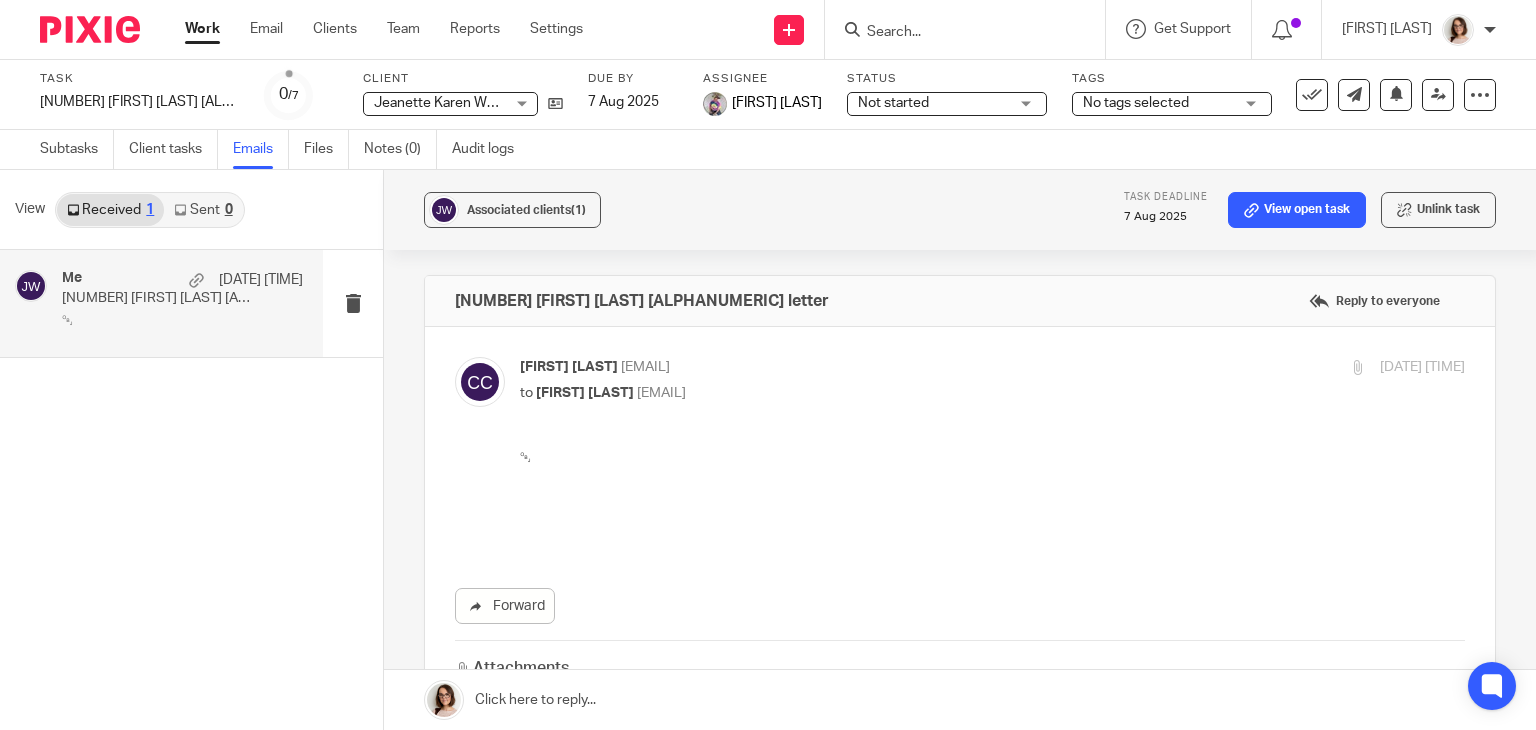 scroll, scrollTop: 0, scrollLeft: 0, axis: both 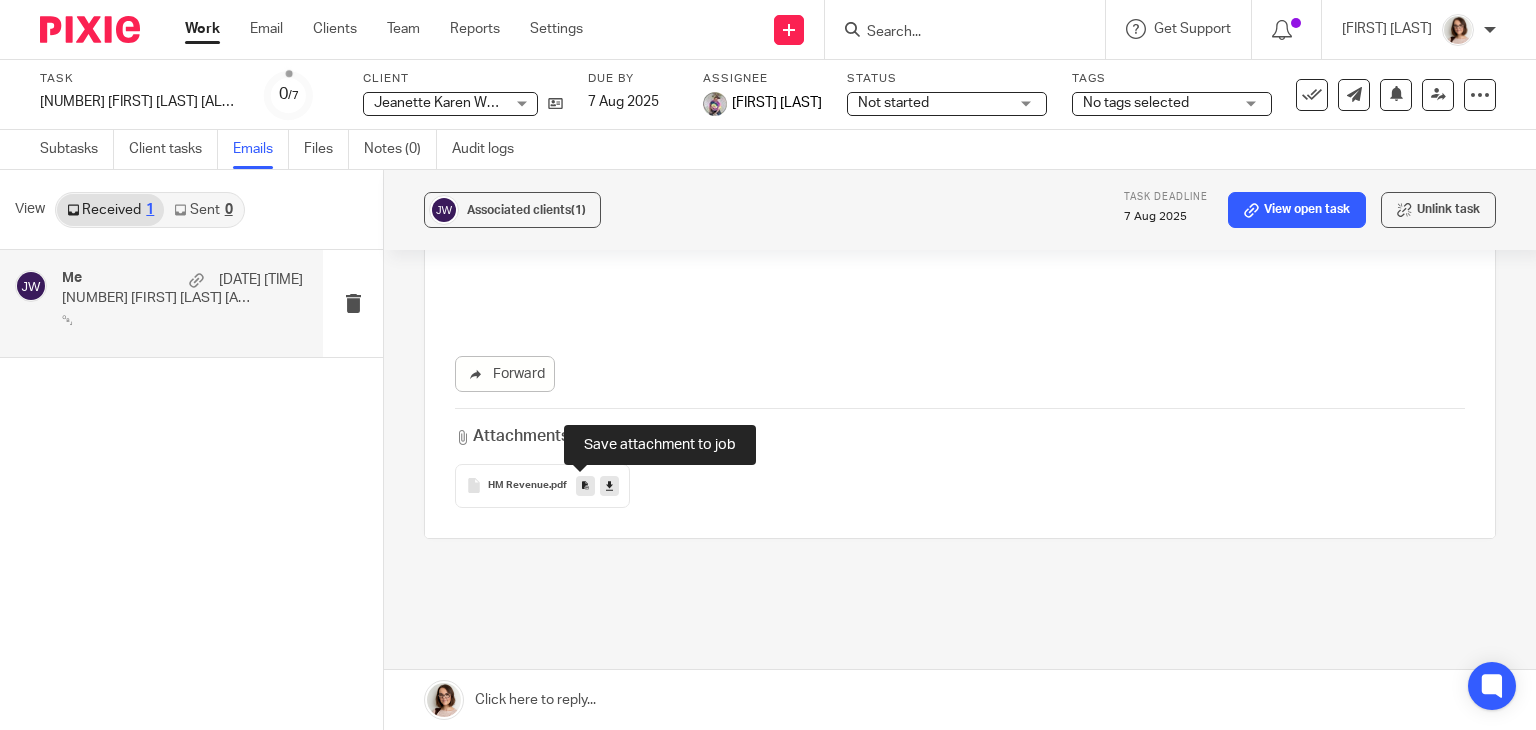 click at bounding box center (585, 485) 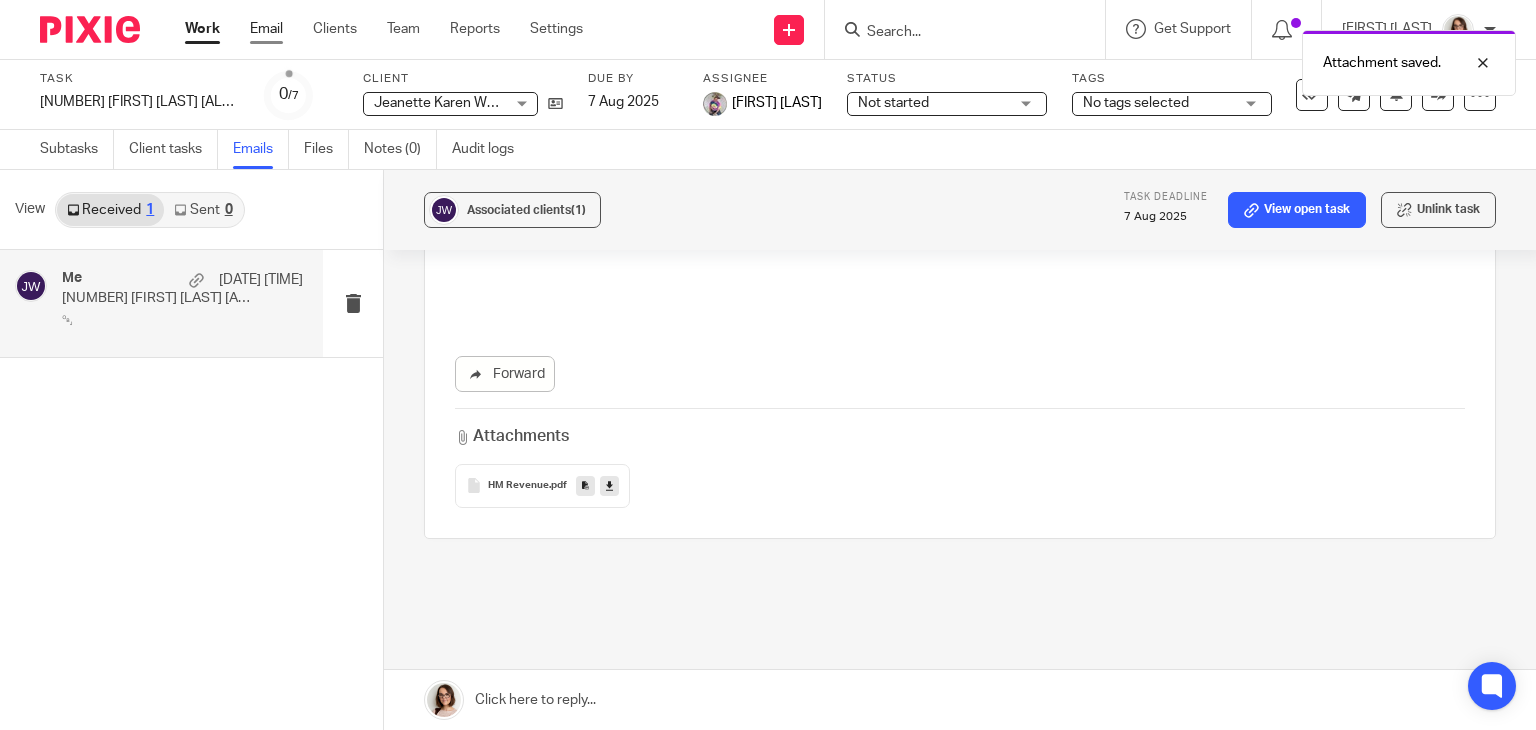 click on "Email" at bounding box center [266, 29] 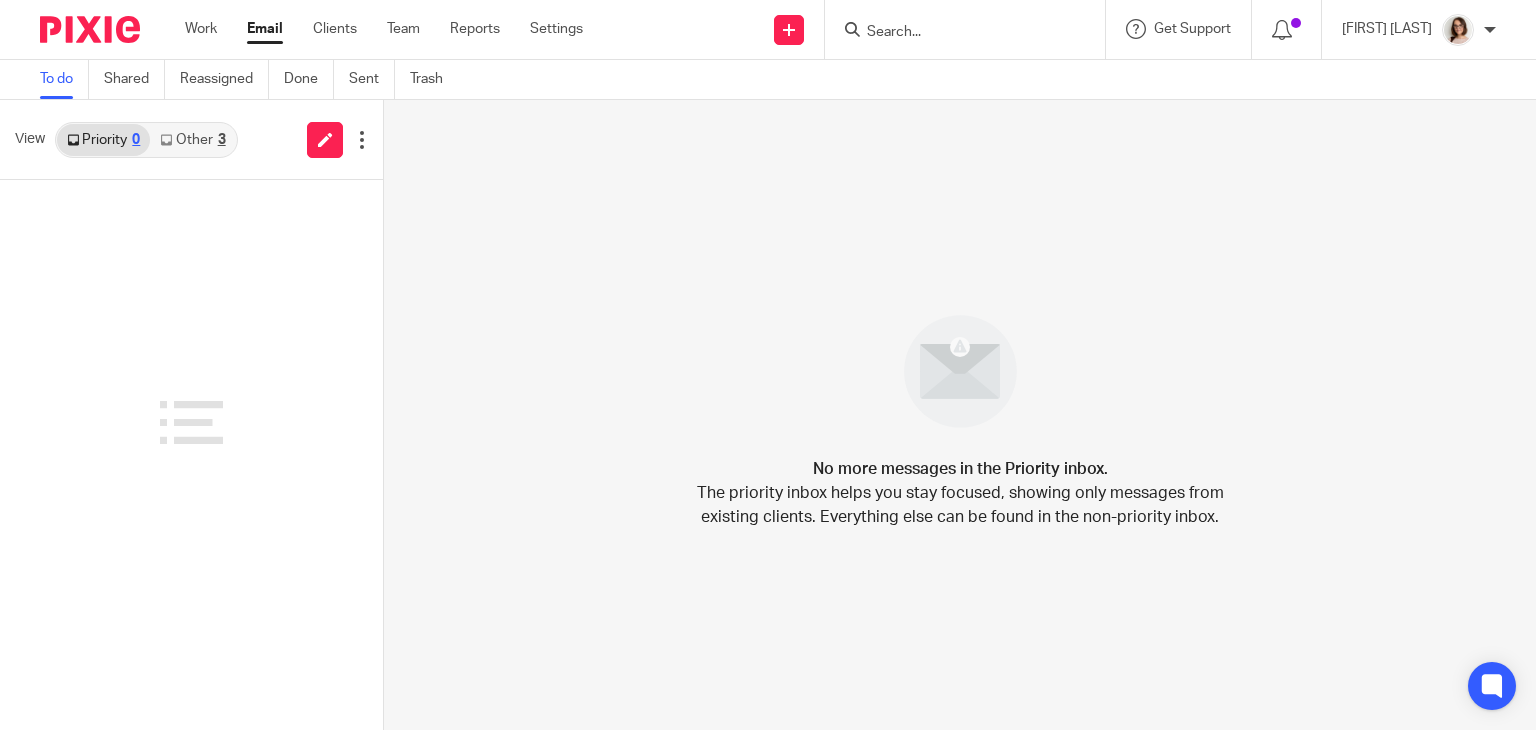 scroll, scrollTop: 0, scrollLeft: 0, axis: both 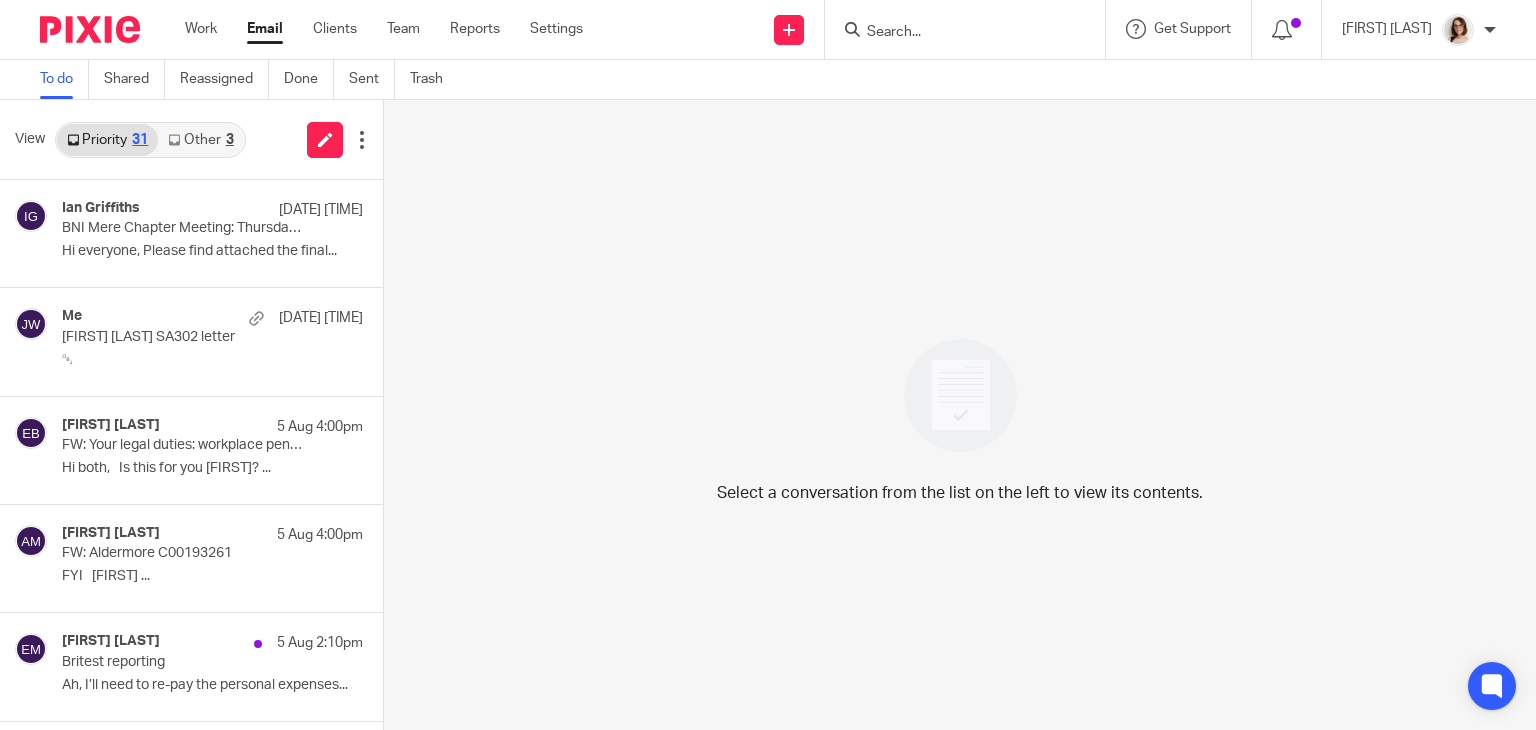 click on "Other
3" at bounding box center [200, 140] 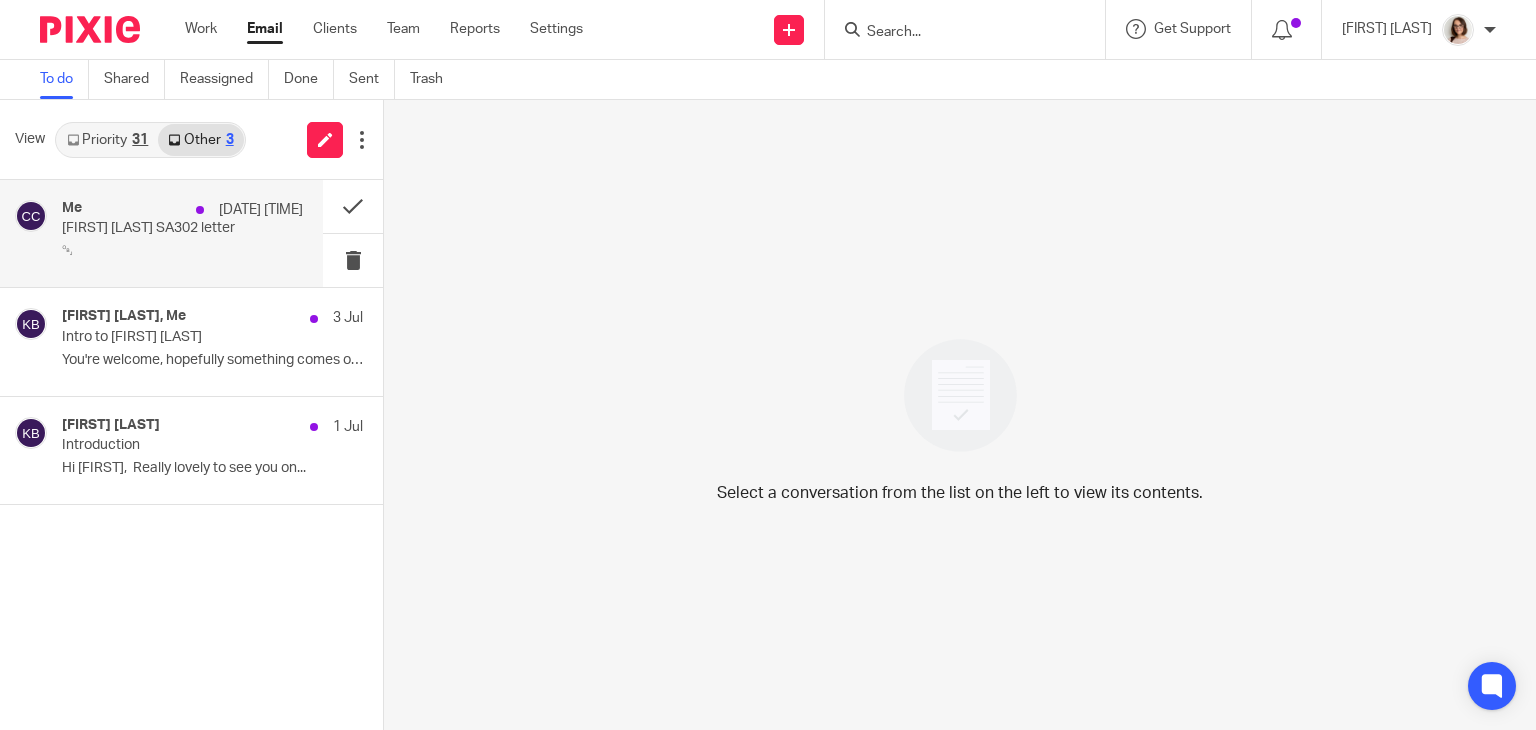 click on "Me
[DATE] [TIME]   [FIRST] [LAST] SA302 letter   ￼" at bounding box center [182, 233] 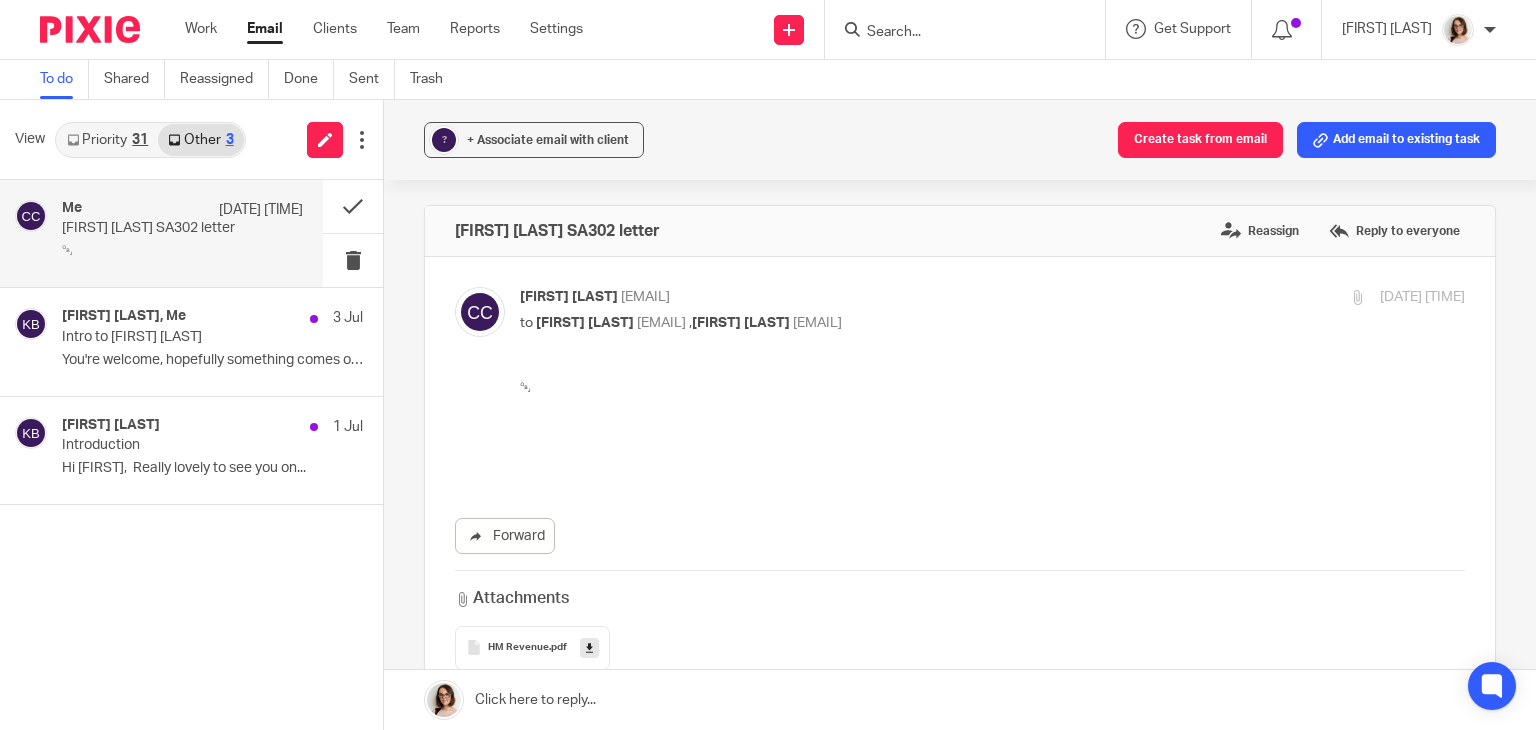scroll, scrollTop: 0, scrollLeft: 0, axis: both 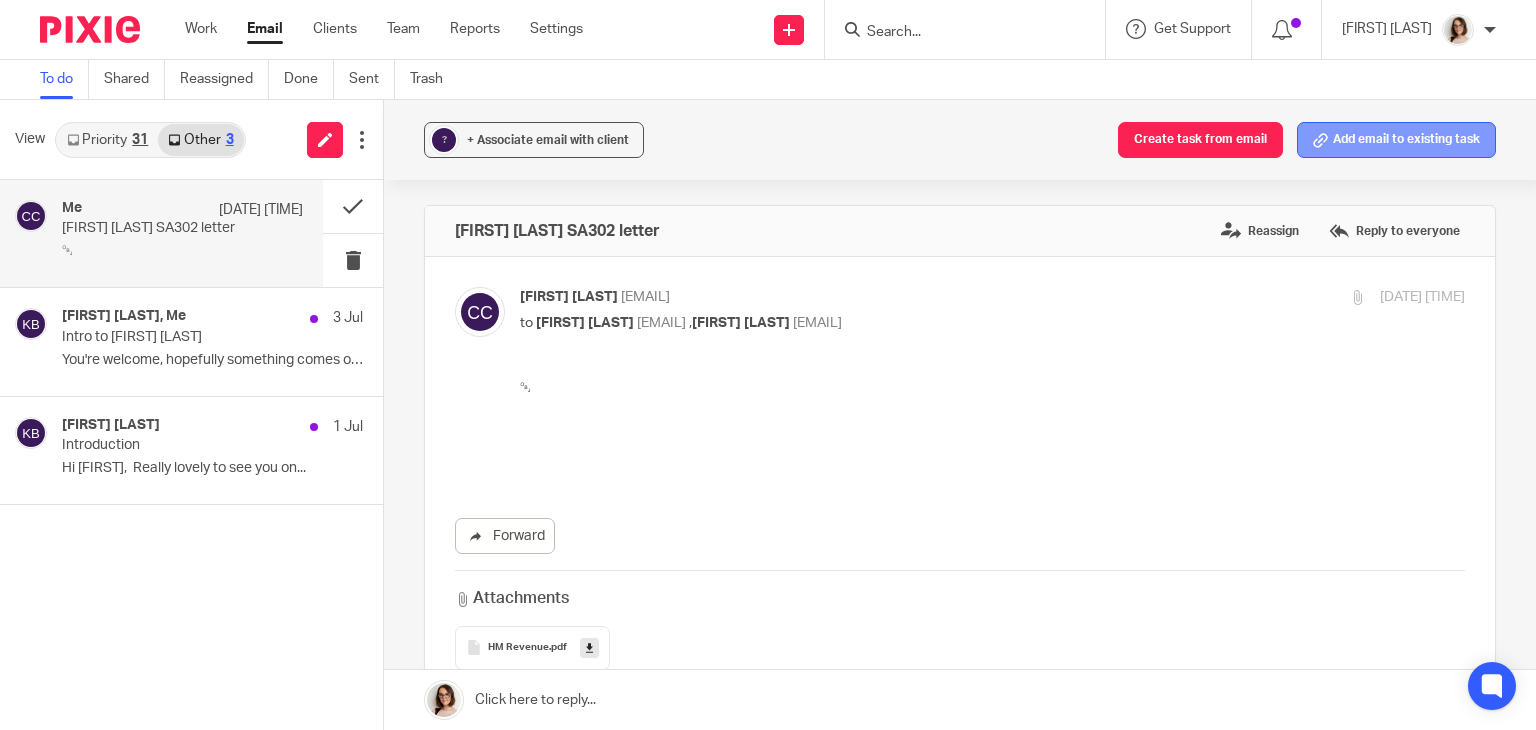 click on "Add email to existing task" at bounding box center [1396, 140] 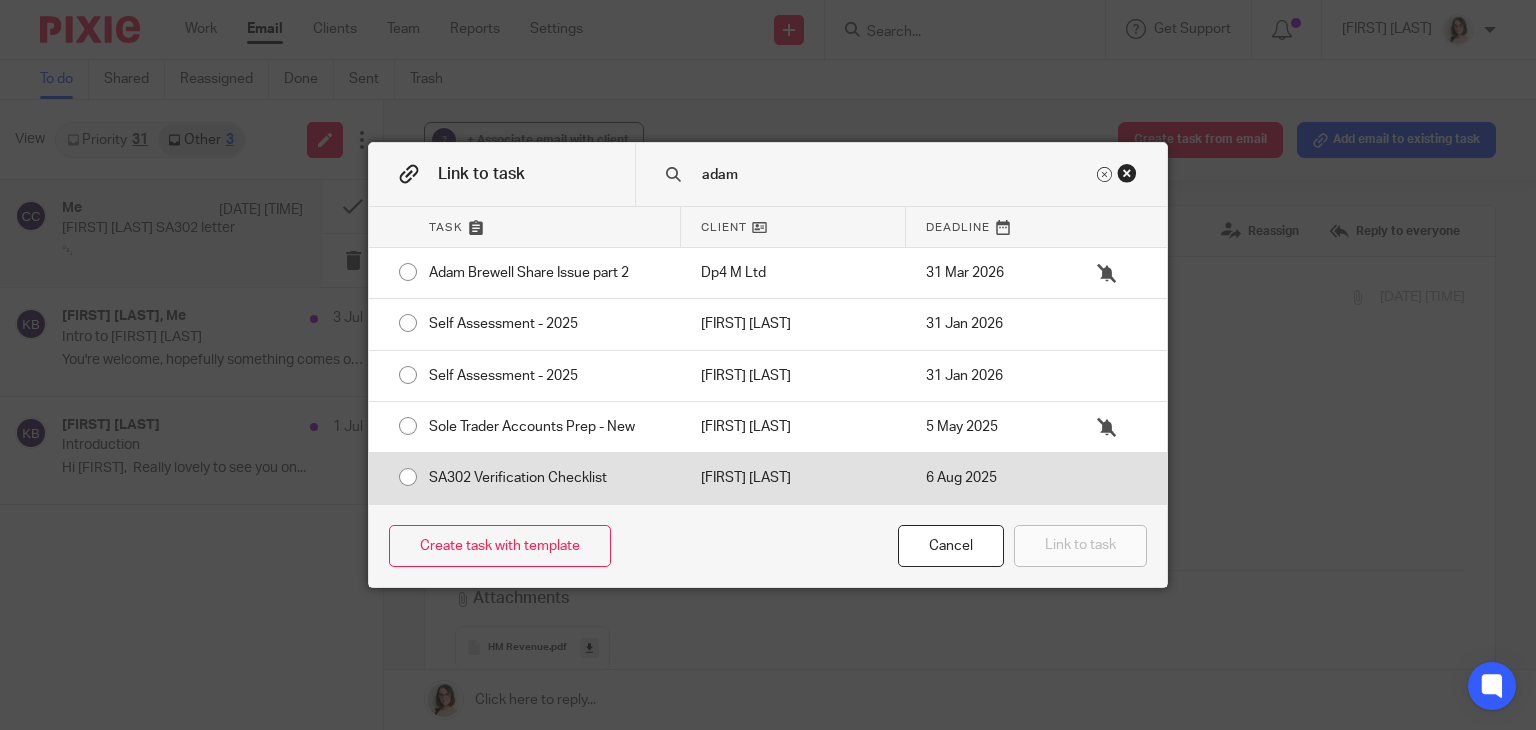 type on "adam" 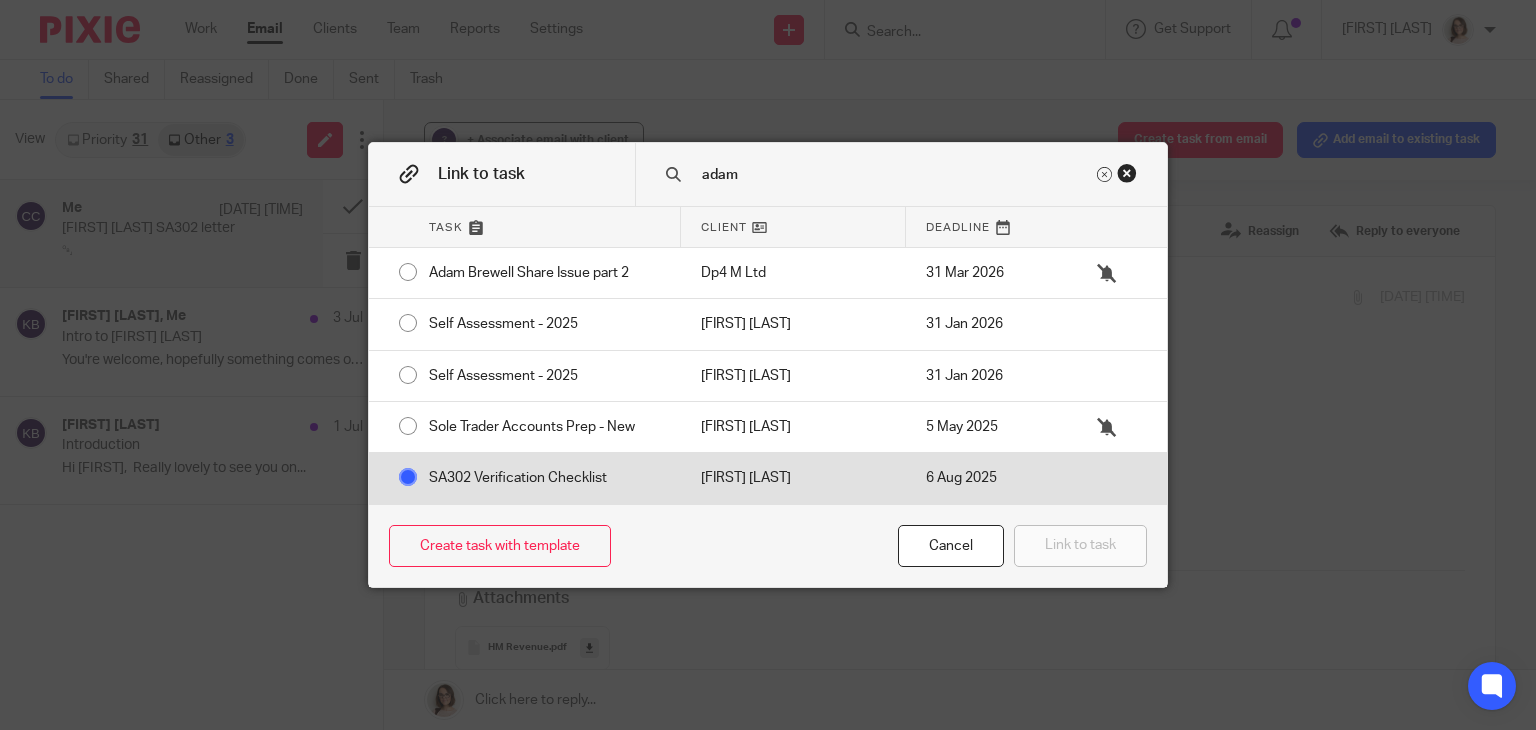 radio on "true" 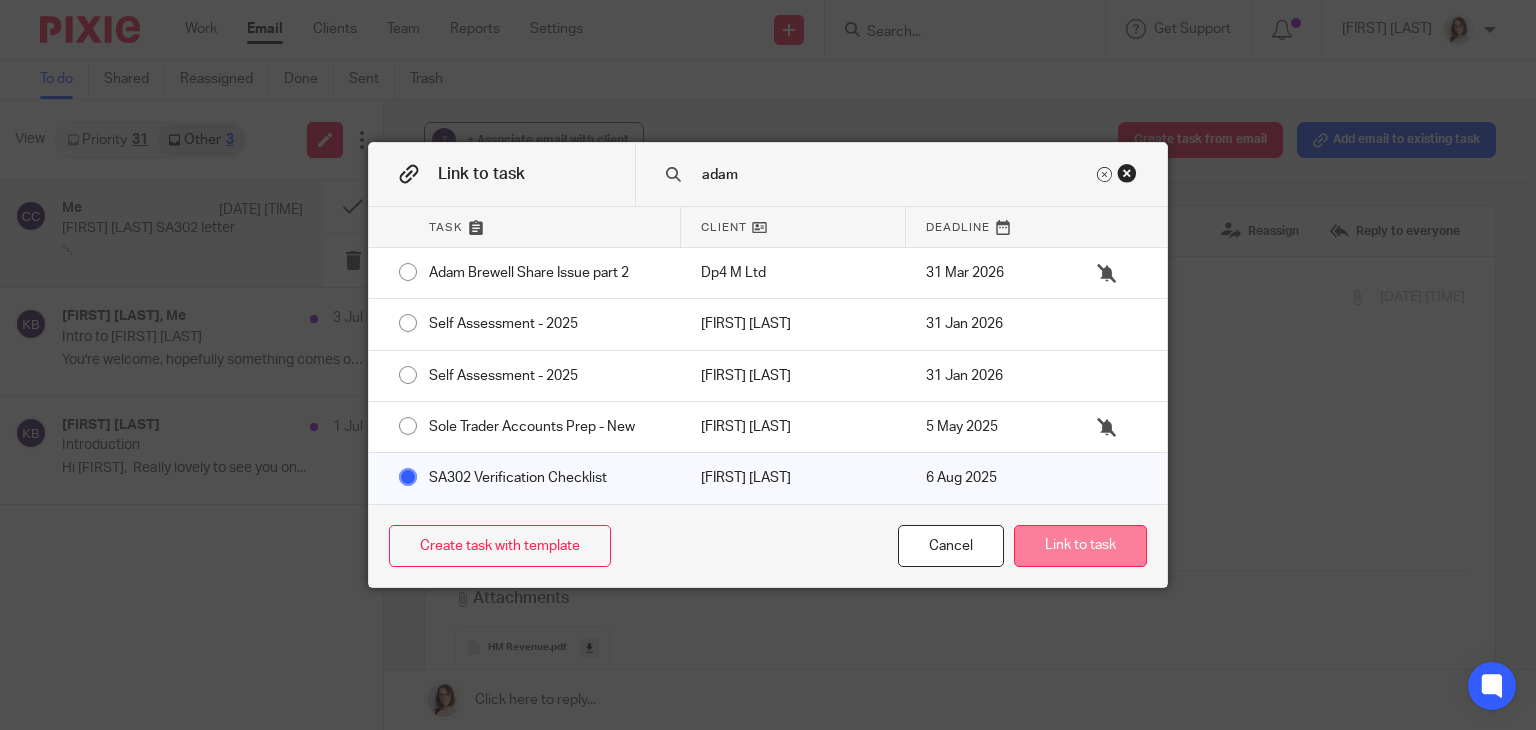 click on "Link to task" at bounding box center [1080, 546] 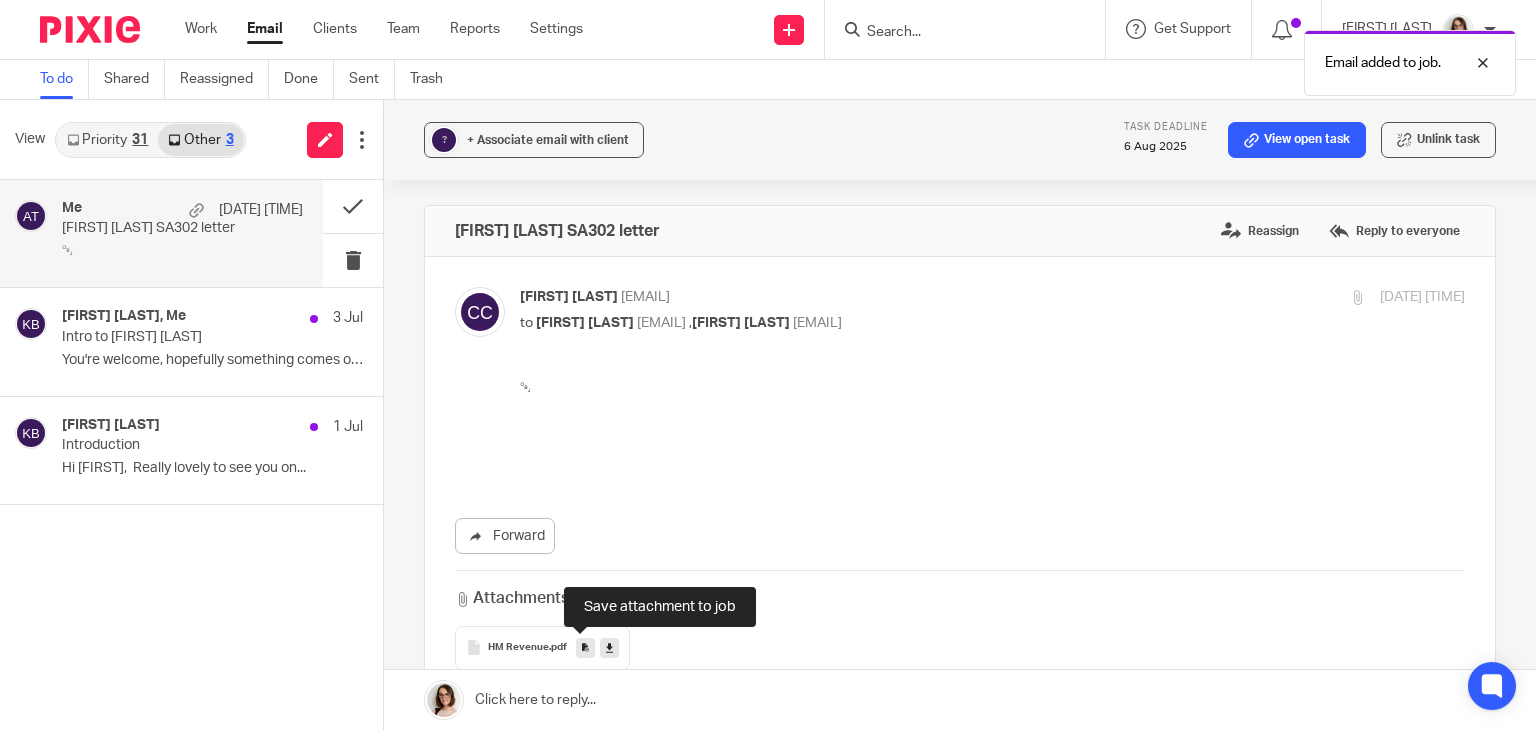 click at bounding box center (585, 647) 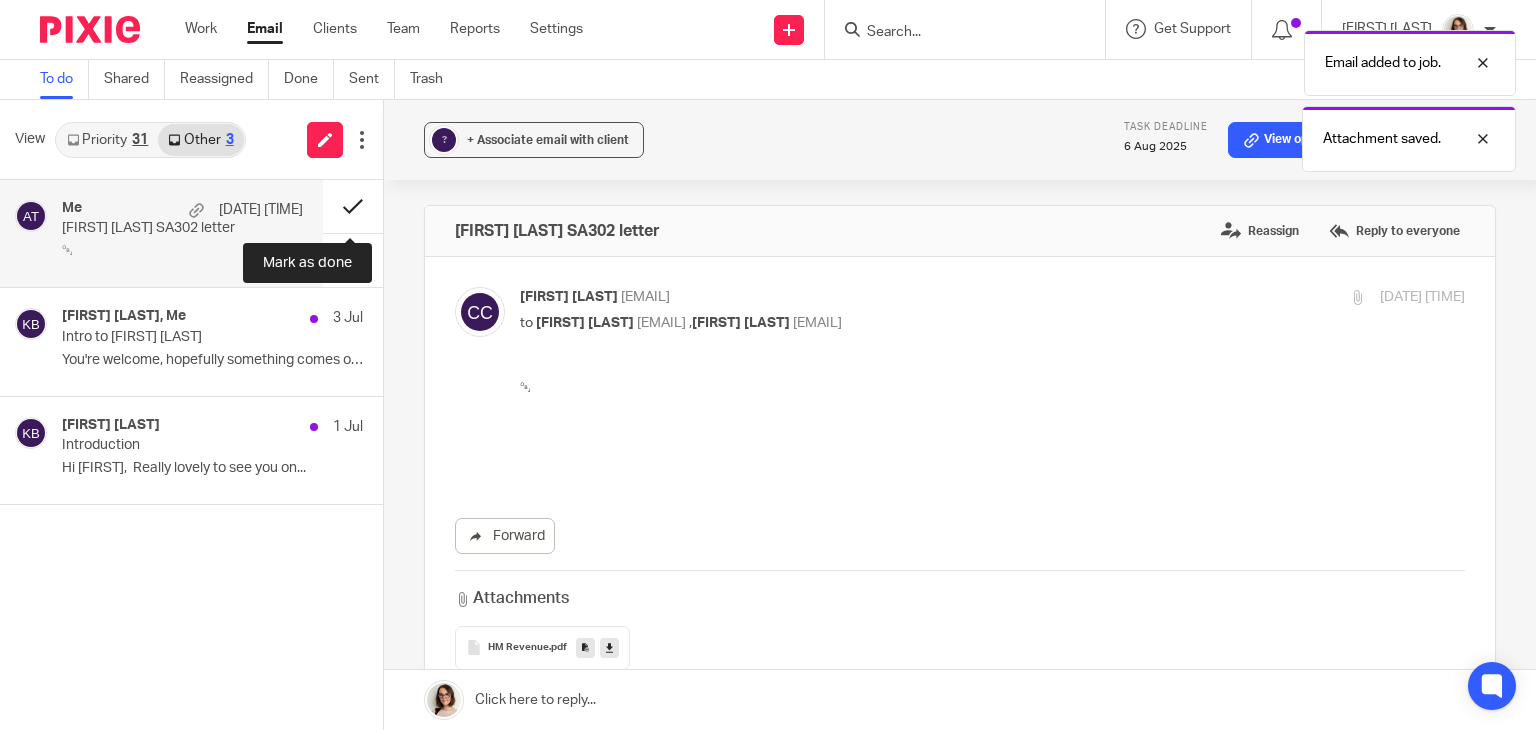 click at bounding box center [353, 206] 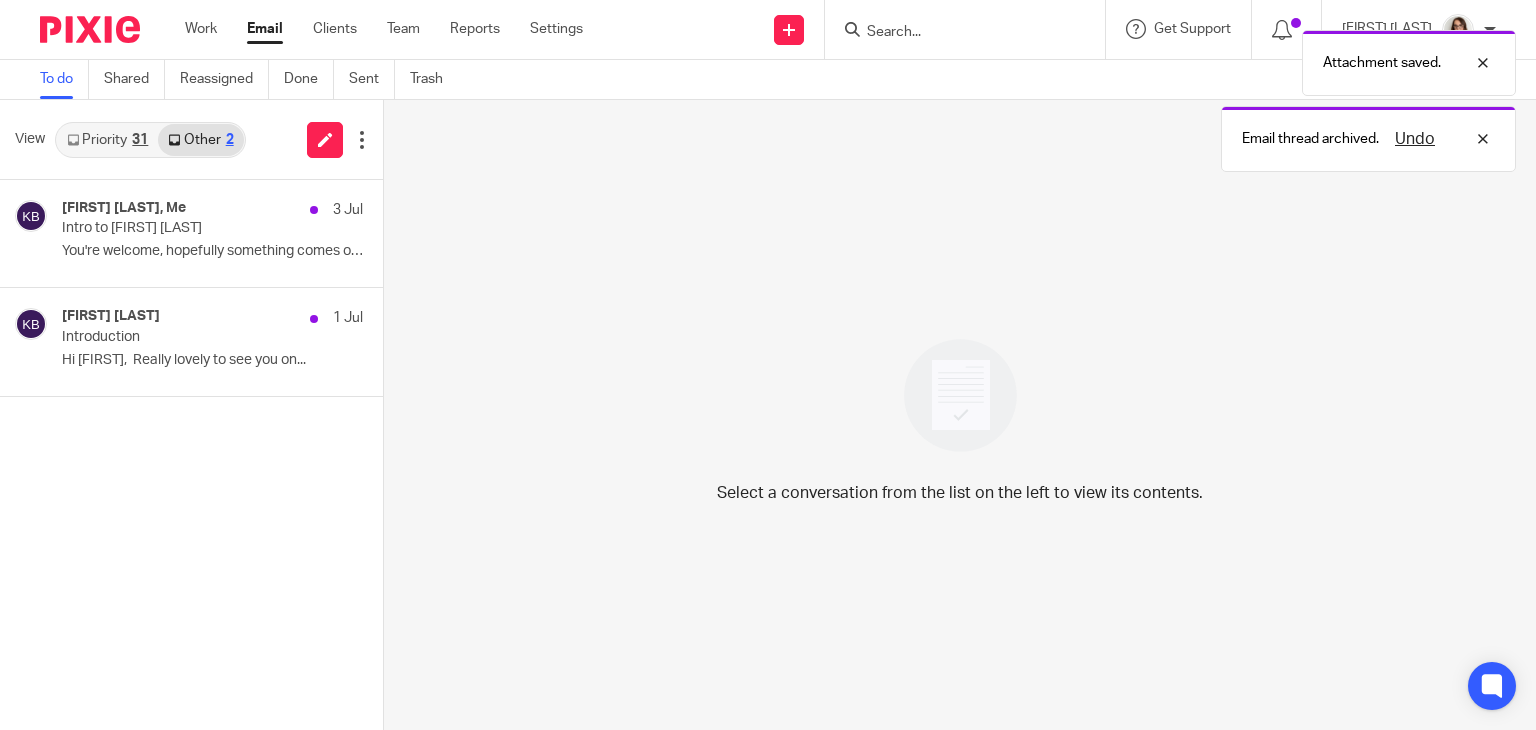 click on "Email" at bounding box center [265, 29] 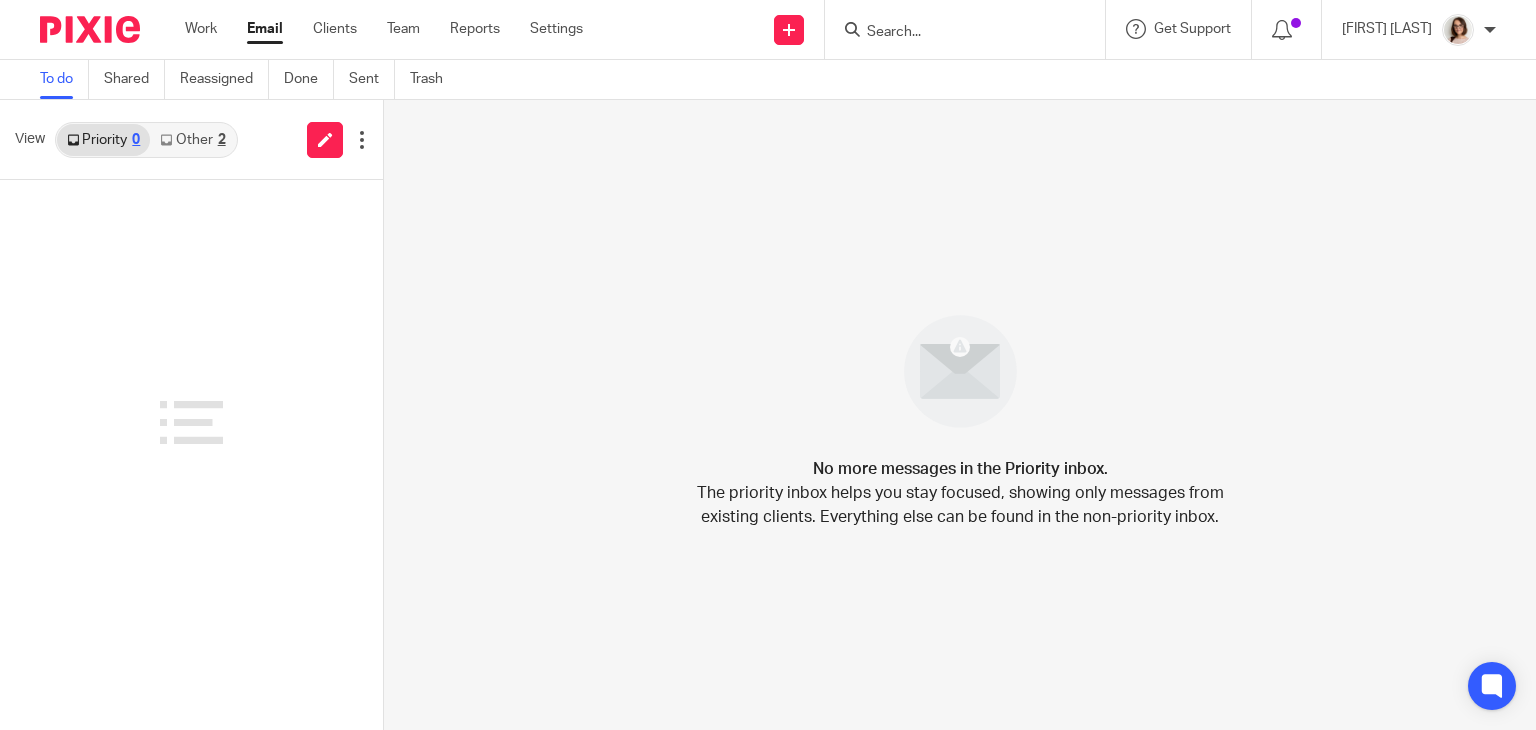 scroll, scrollTop: 0, scrollLeft: 0, axis: both 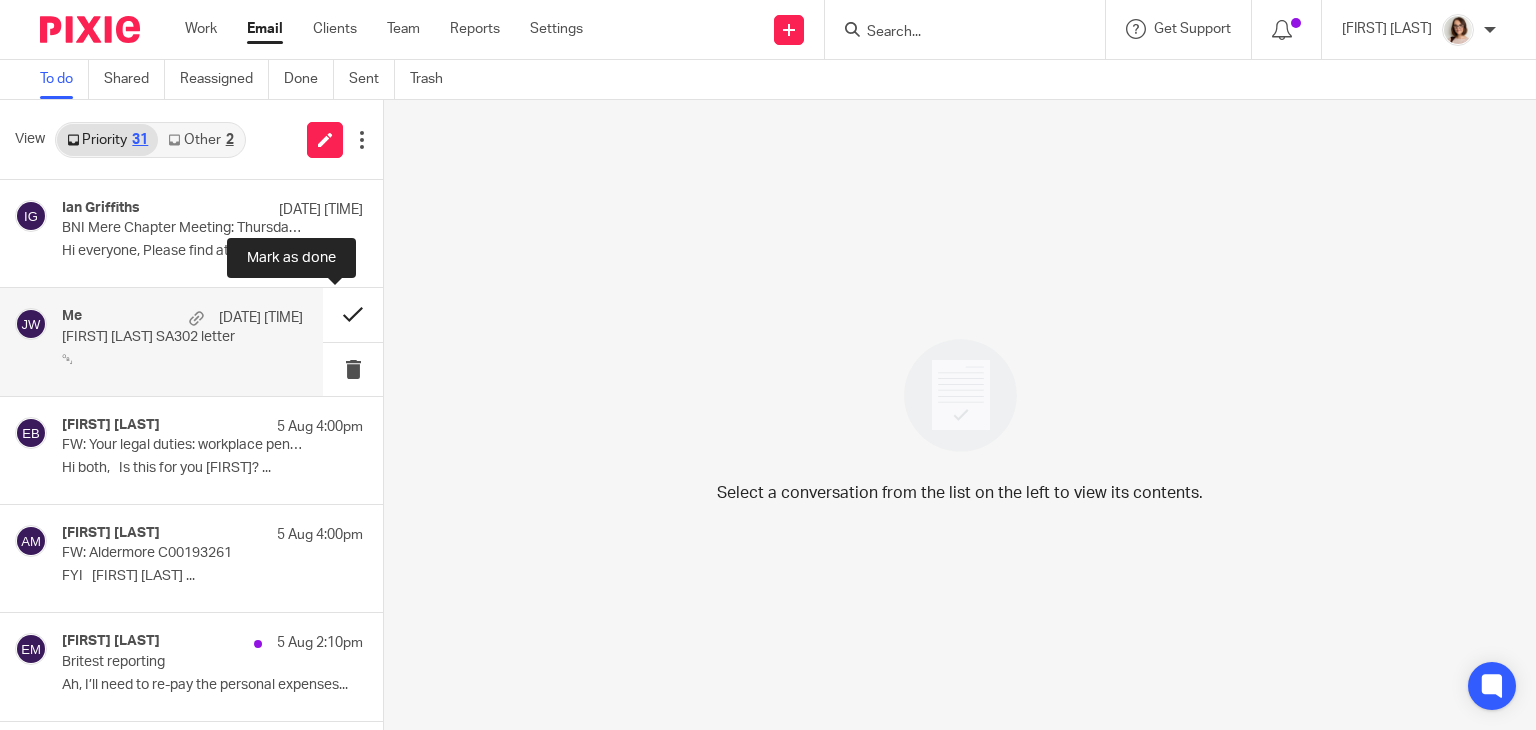 click at bounding box center [353, 314] 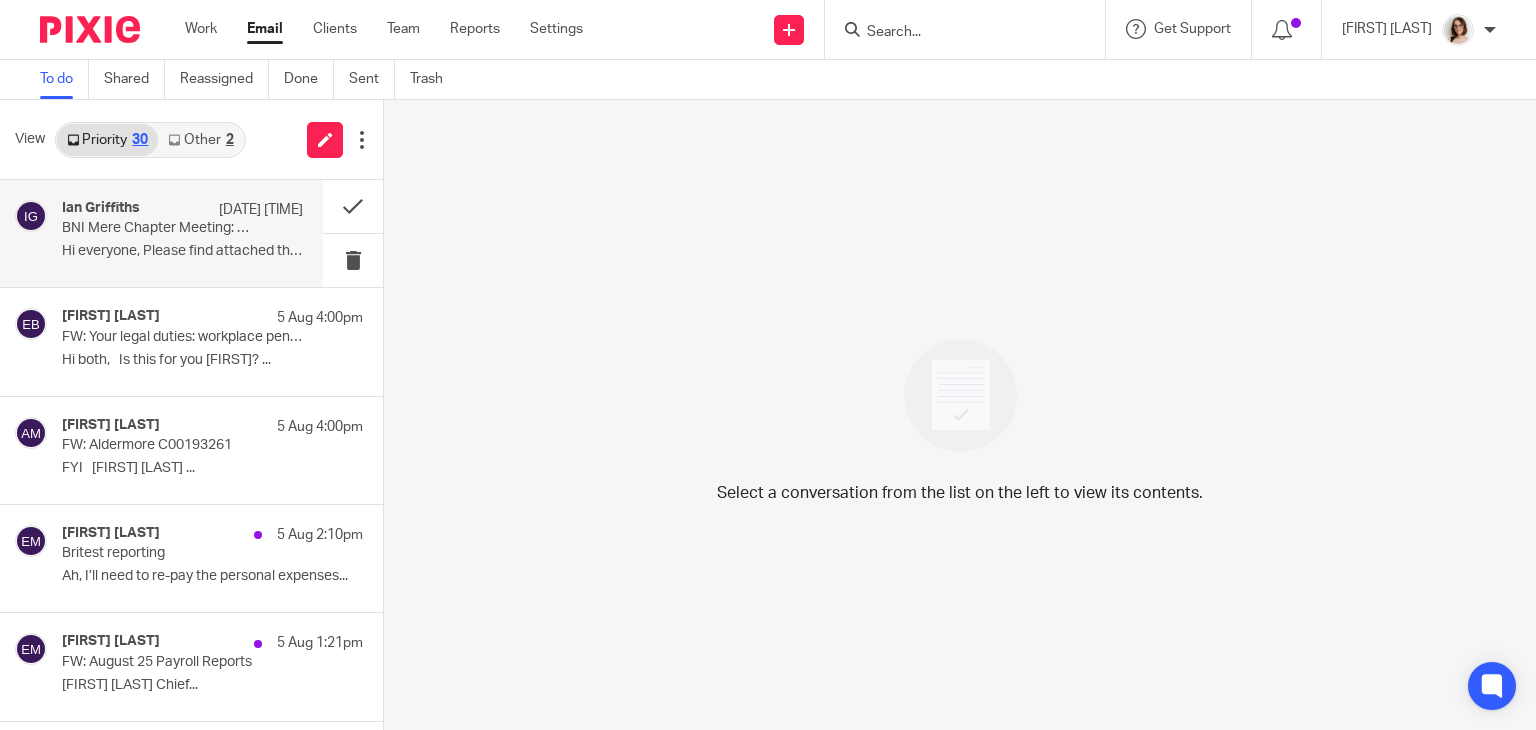 click on "Hi everyone,  Please find attached the final..." at bounding box center (182, 251) 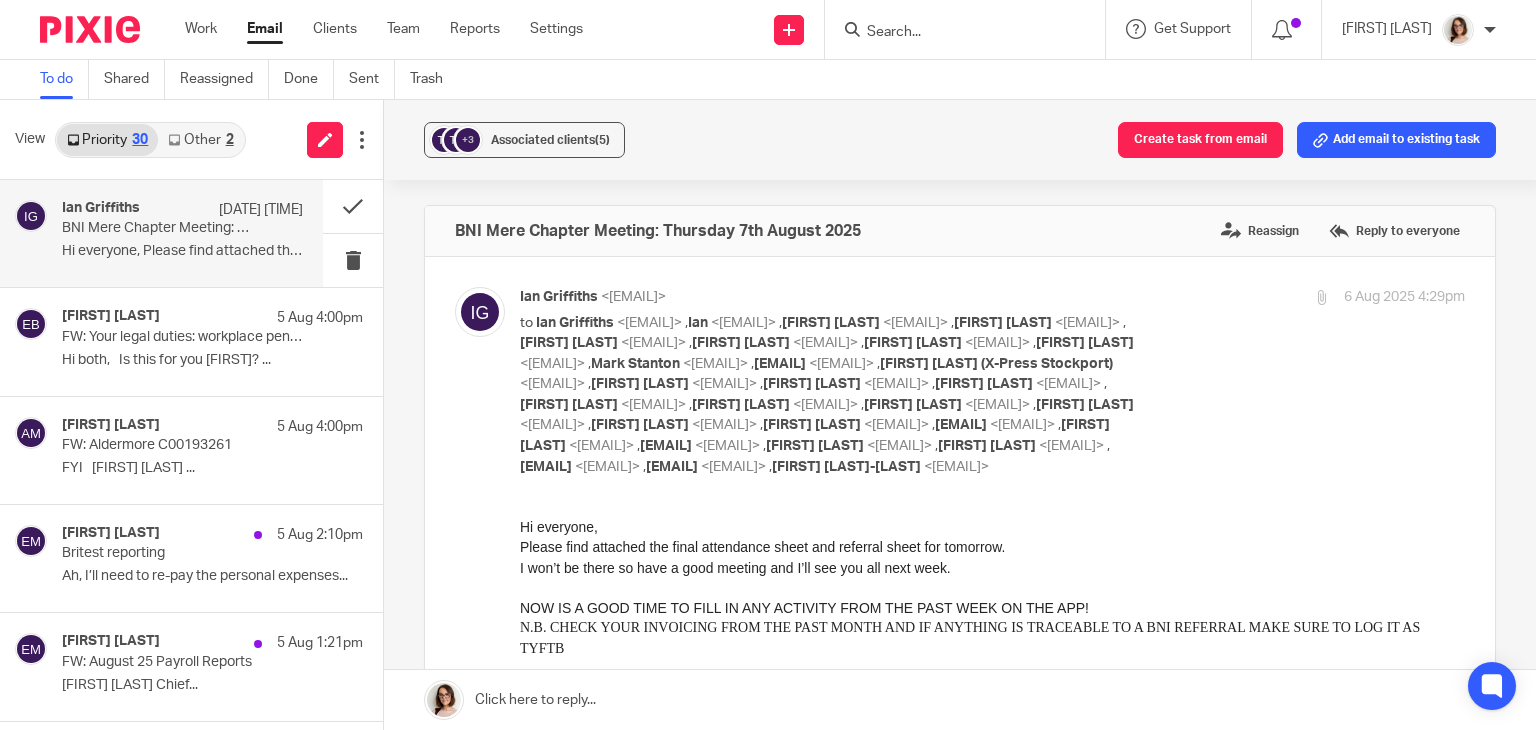 scroll, scrollTop: 0, scrollLeft: 0, axis: both 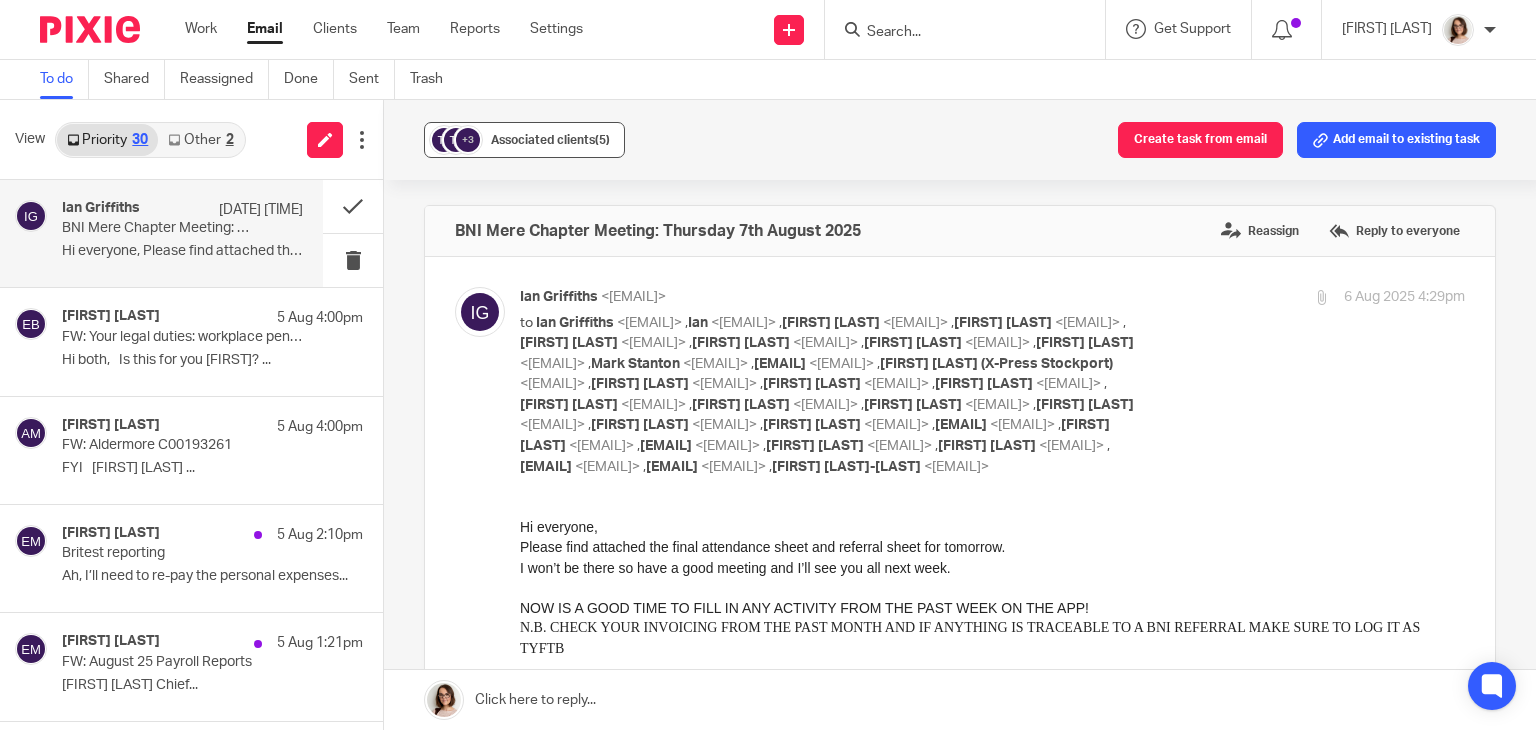 click on "Associated clients  (5)" at bounding box center [550, 140] 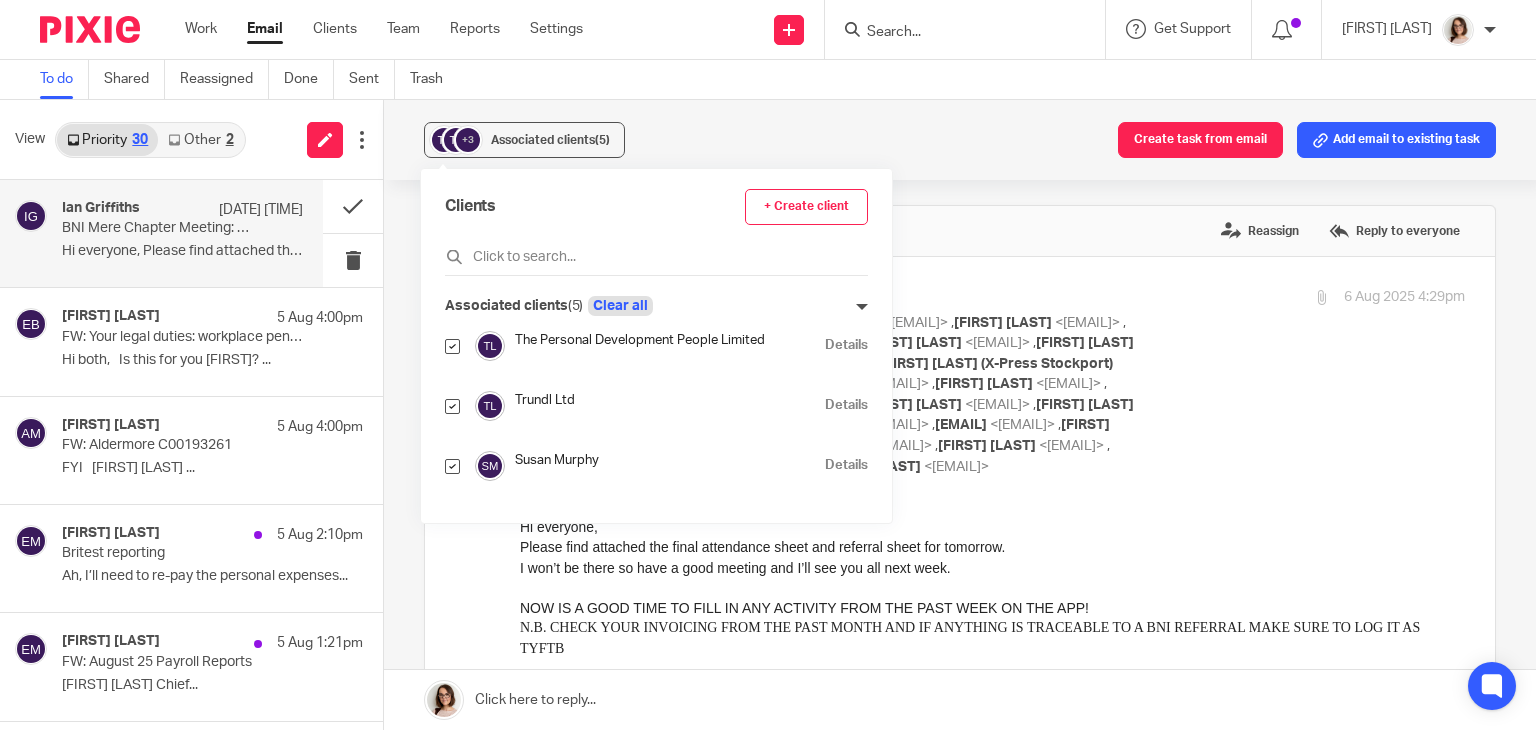 click on "Clear all" at bounding box center (620, 306) 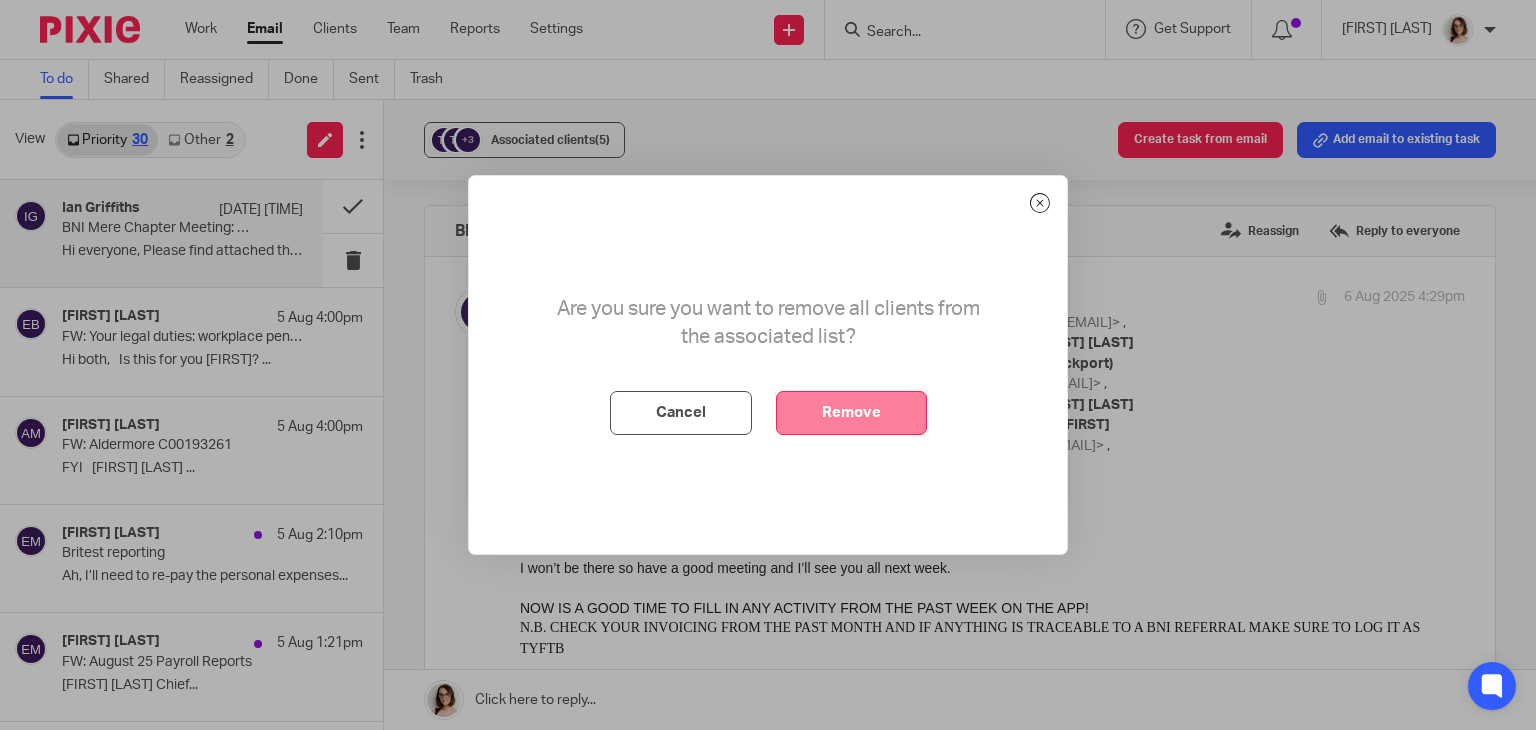 click on "Remove" at bounding box center (851, 413) 